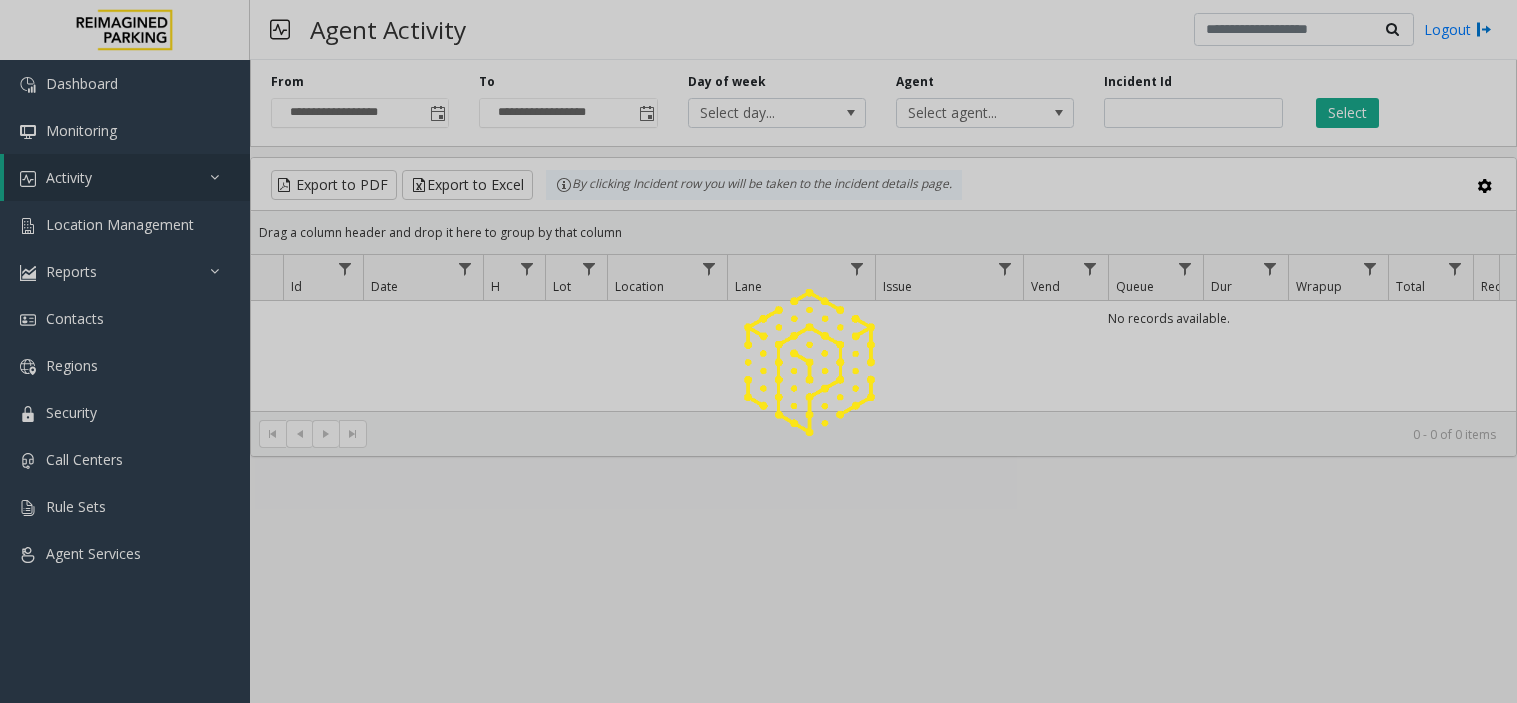 scroll, scrollTop: 0, scrollLeft: 0, axis: both 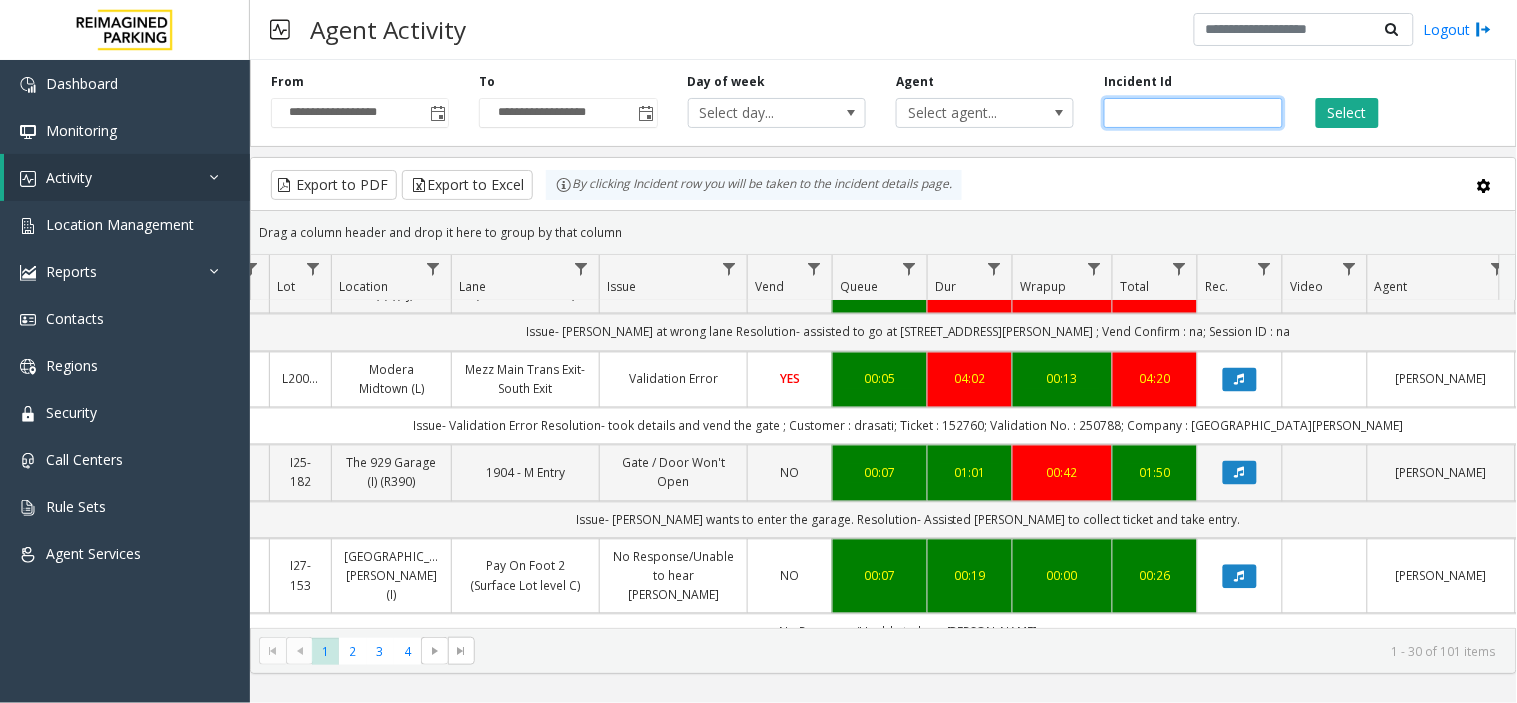 click 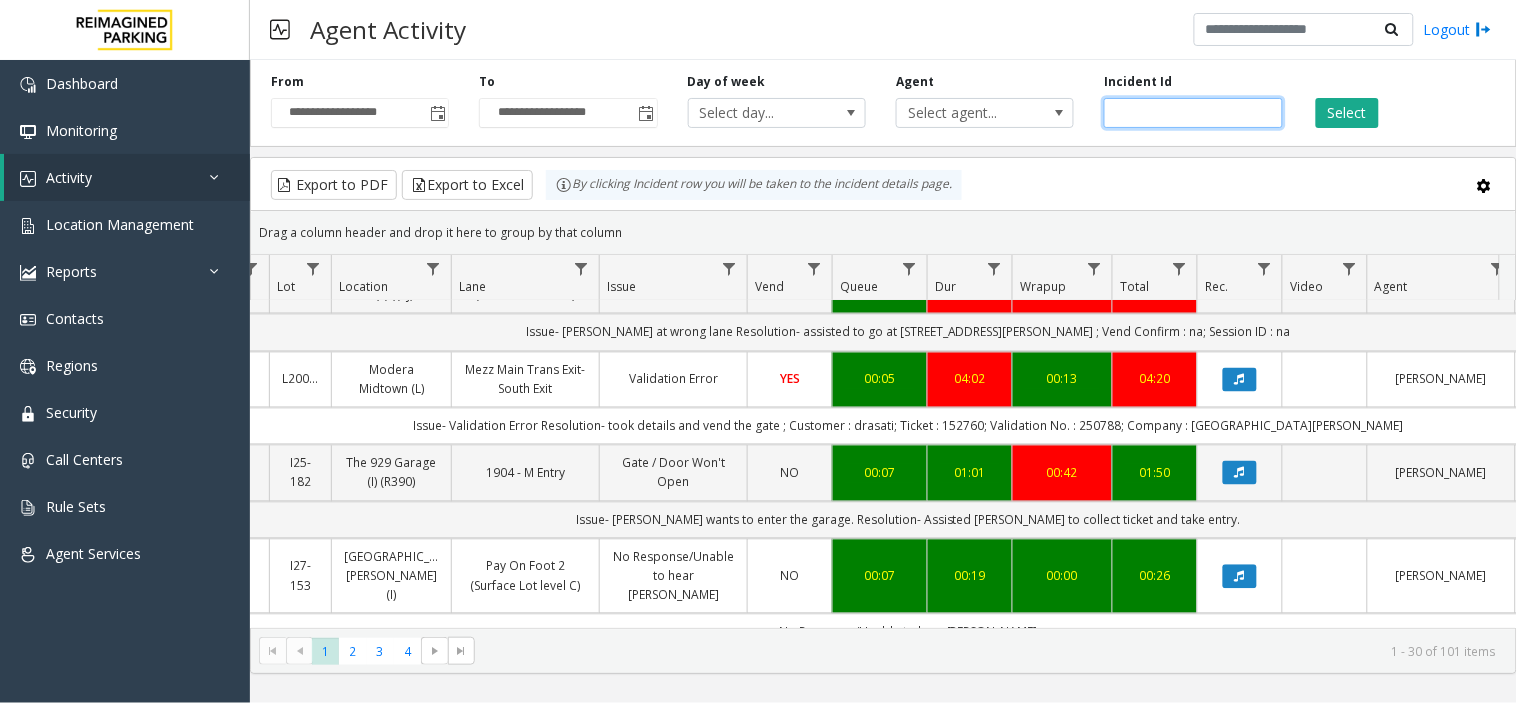paste on "*******" 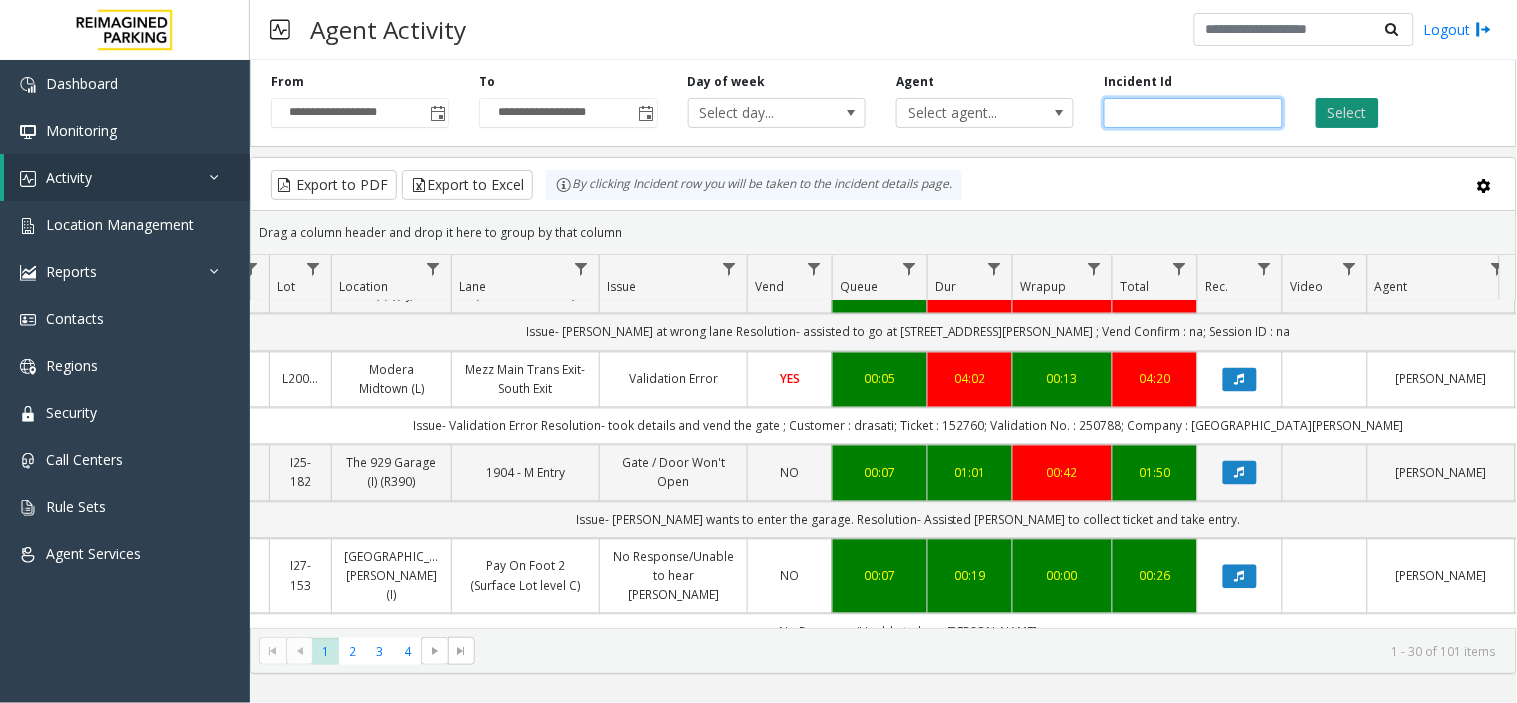 type on "*******" 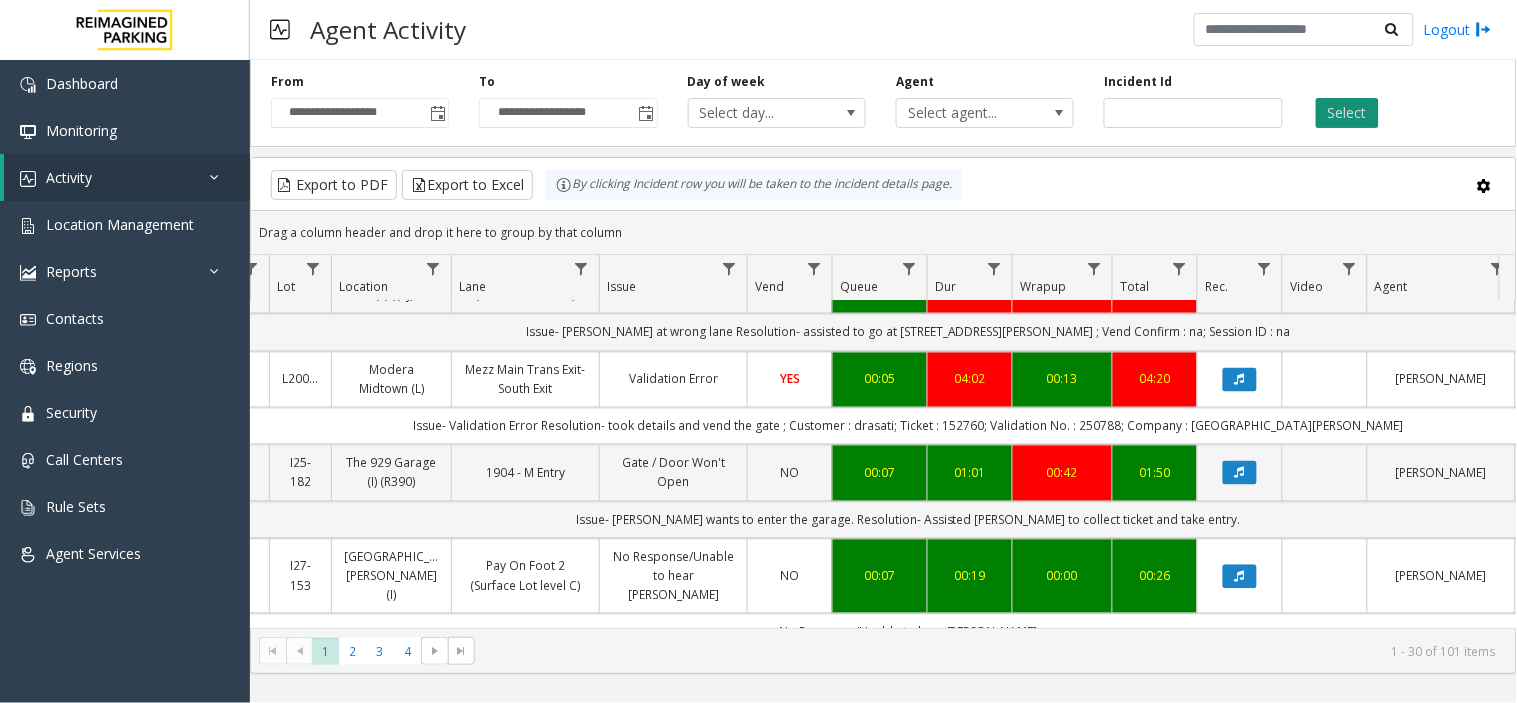 click on "Select" 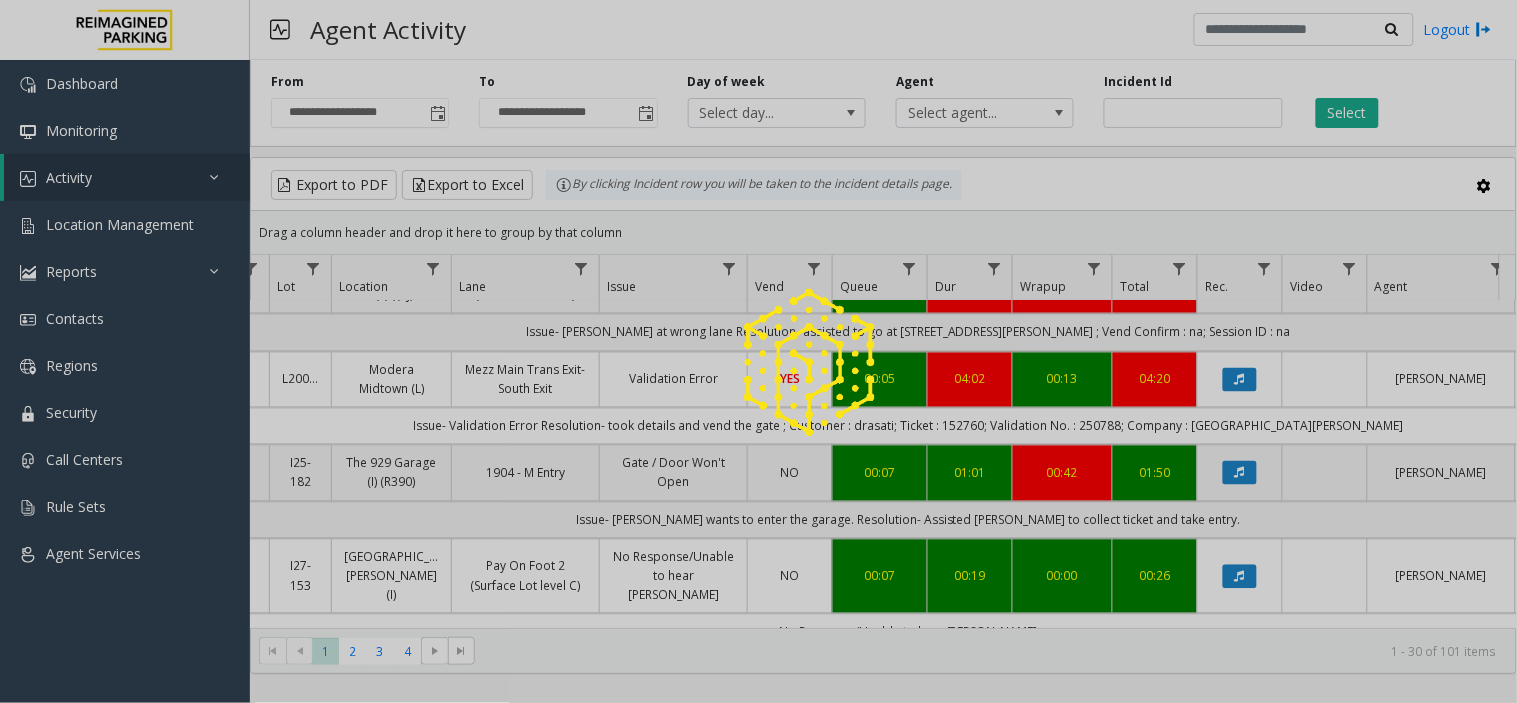 scroll, scrollTop: 0, scrollLeft: 276, axis: horizontal 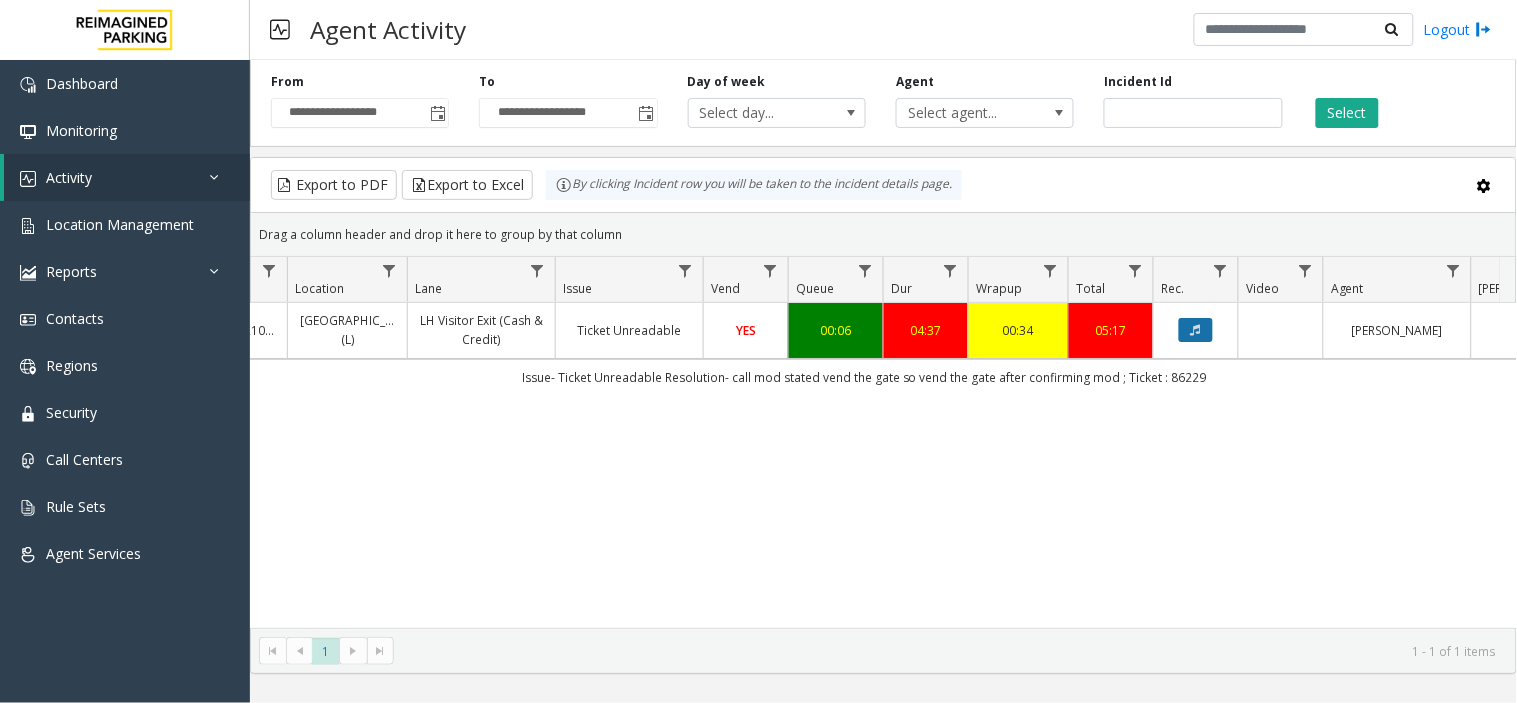 click 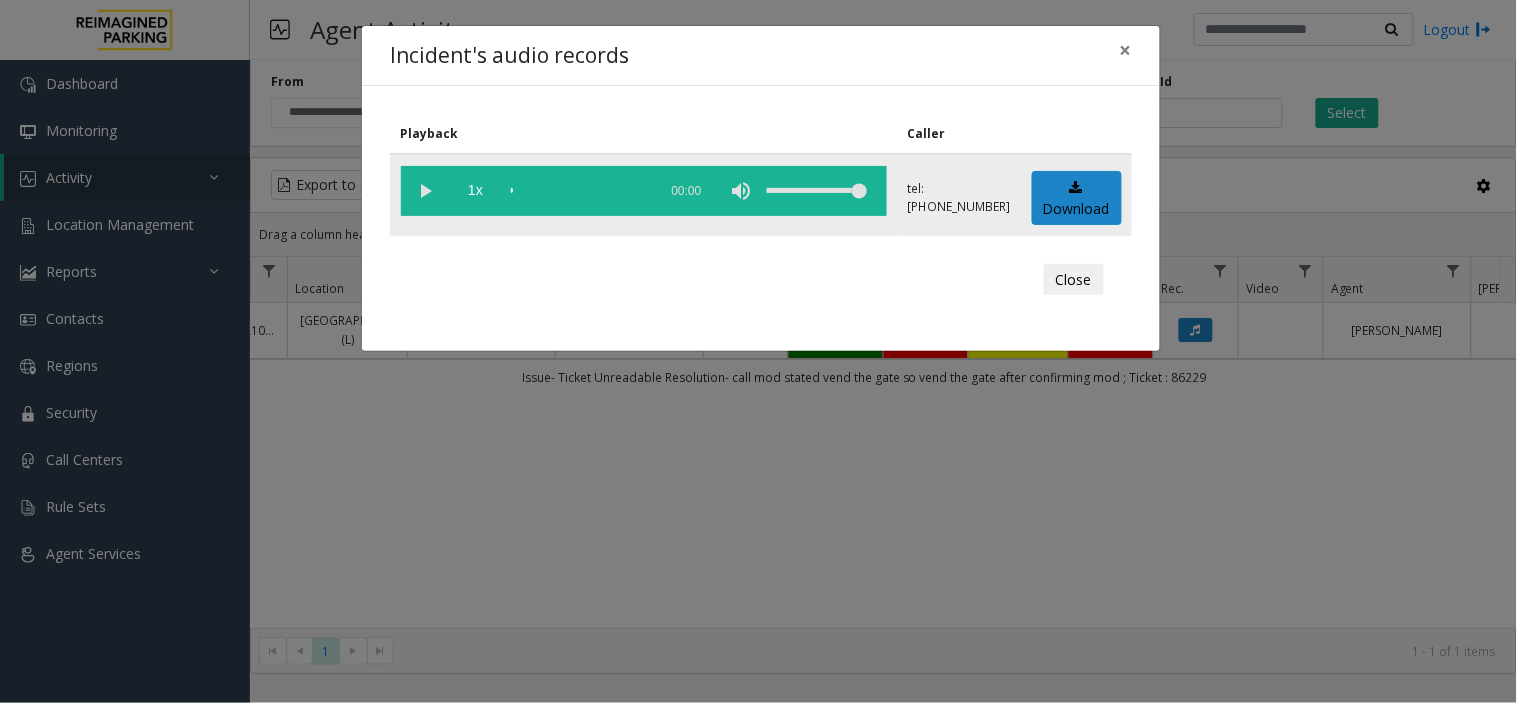 click 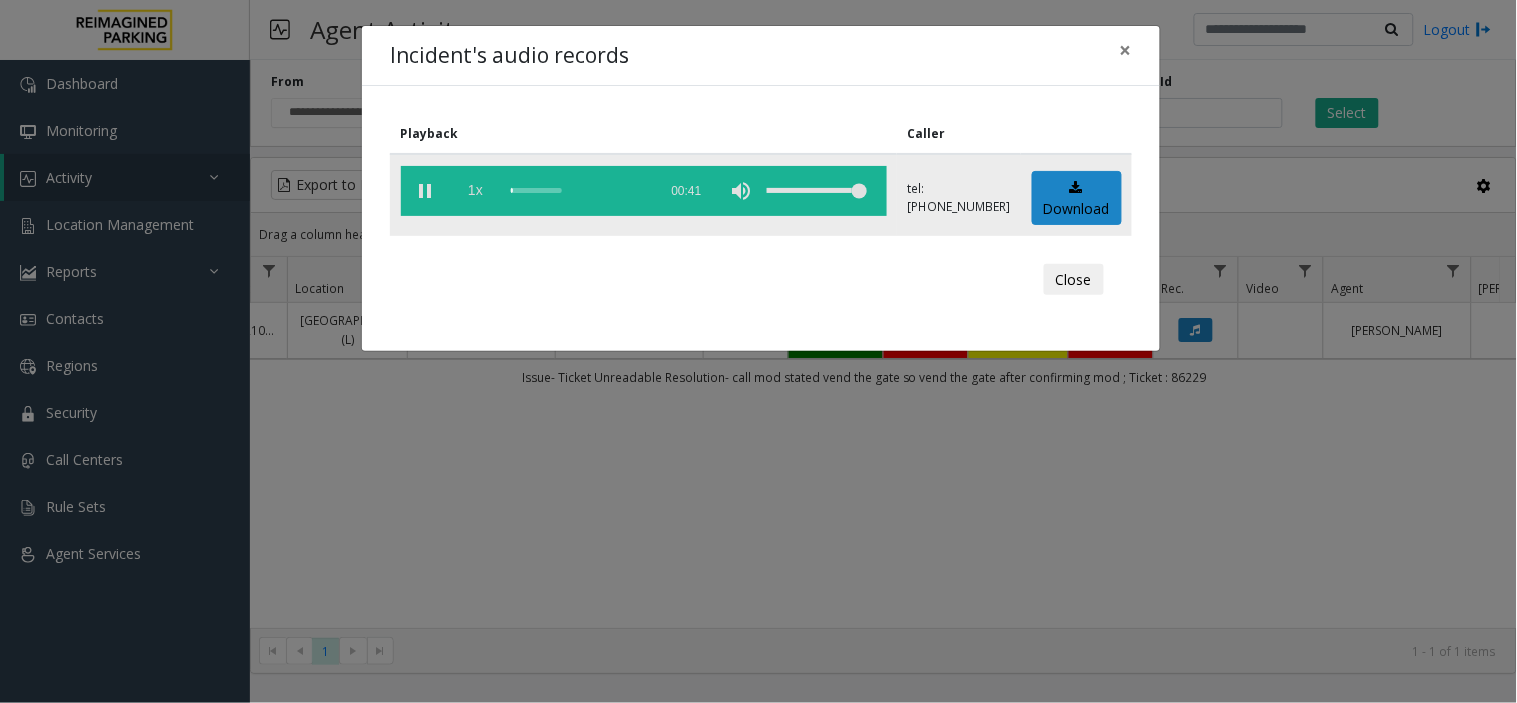 click on "1x" 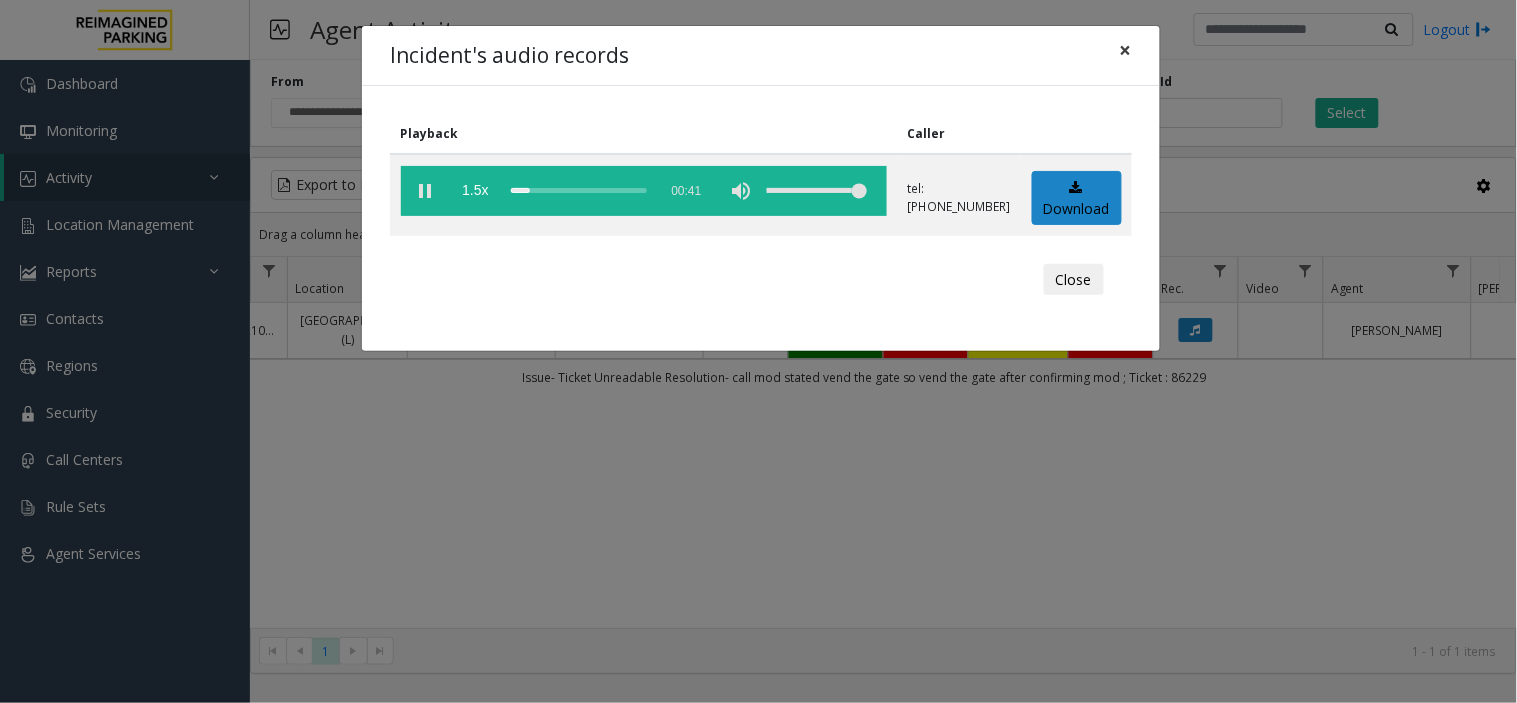 click on "×" 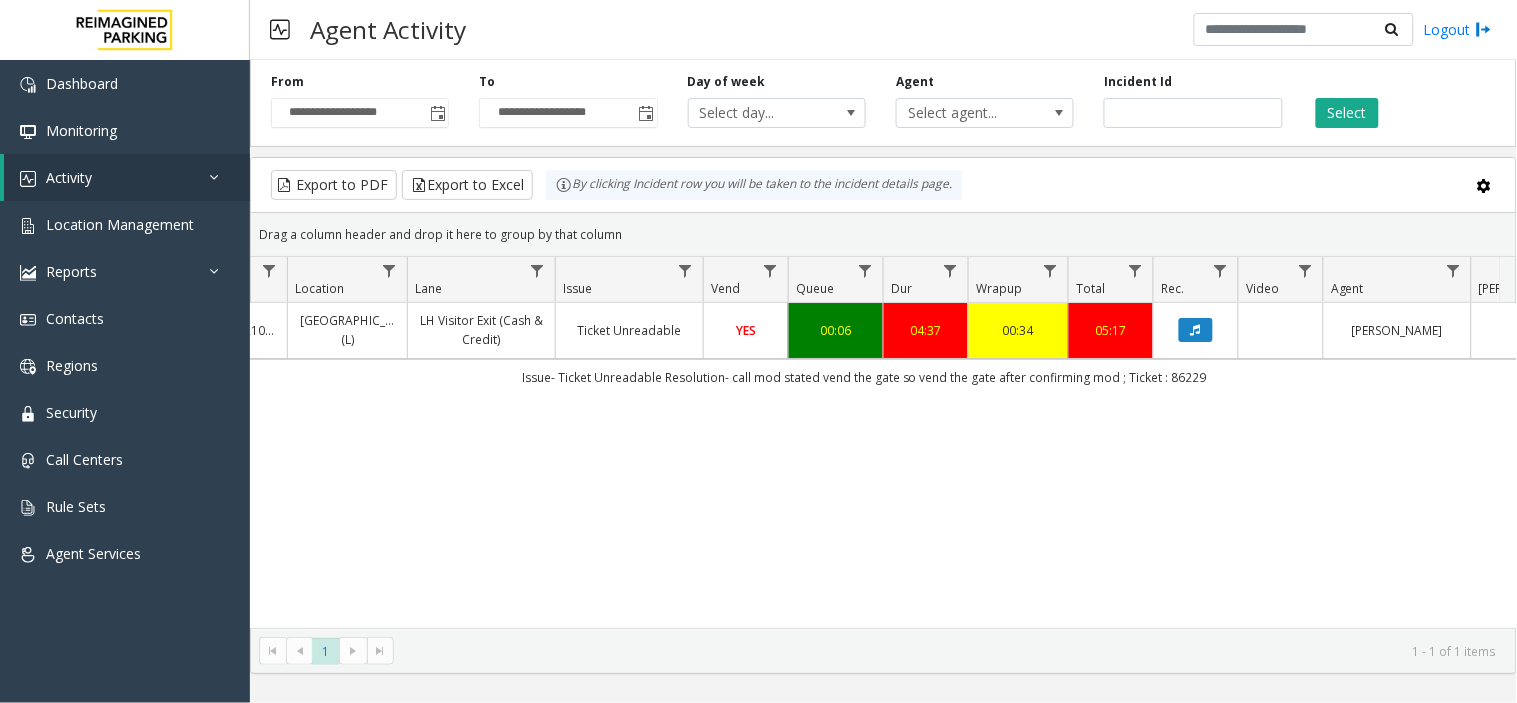click on "4025973   [DATE] 07:54:54 PM
19   L21077700   [GEOGRAPHIC_DATA] (L)   LH Visitor Exit (Cash & Credit)   Ticket Unreadable   YES   00:06   04:37   00:34   05:17   [PERSON_NAME]      genesys   NO   Issue- Ticket Unreadable
Resolution-  call mod stated vend the gate so vend the gate after confirming mod ; Ticket : 86229" 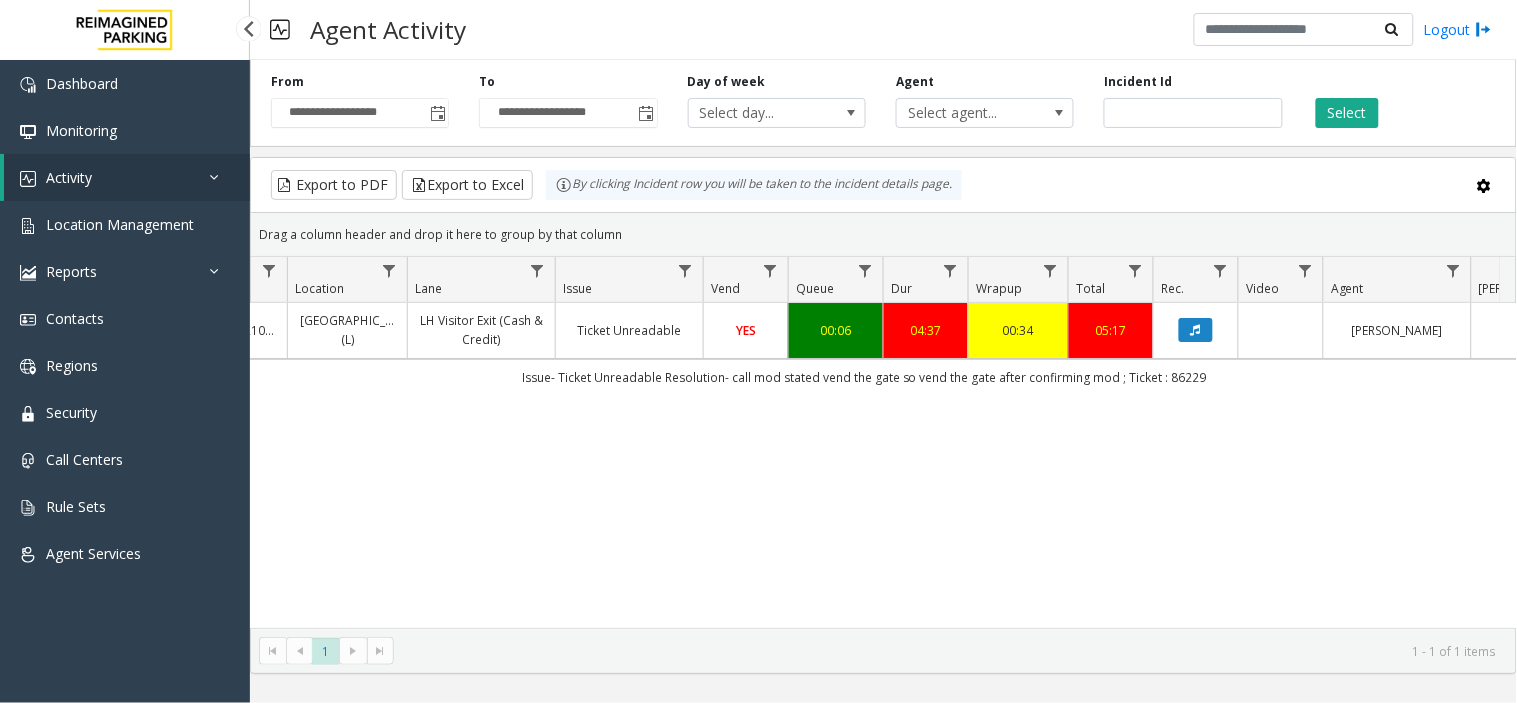 click on "Activity" at bounding box center (127, 177) 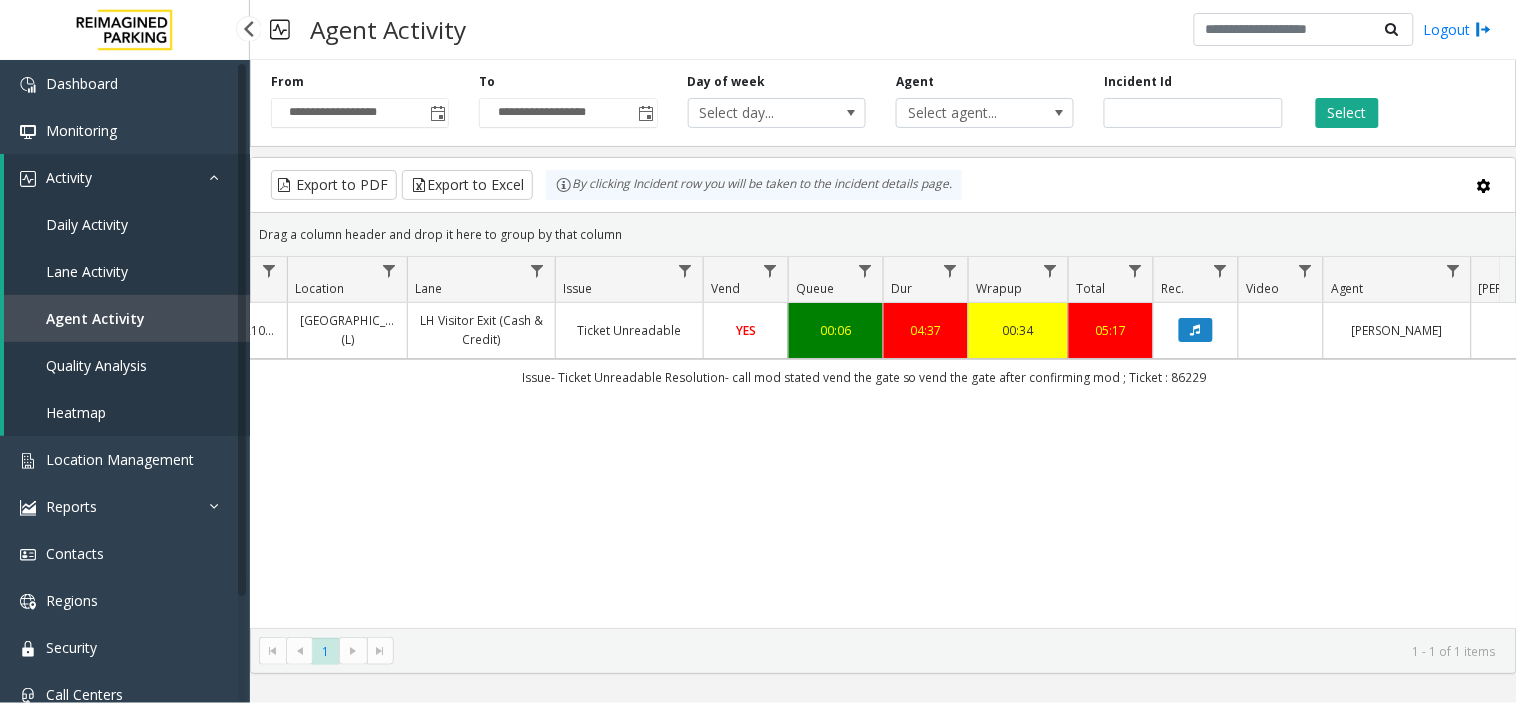 click on "Agent Activity" at bounding box center (95, 318) 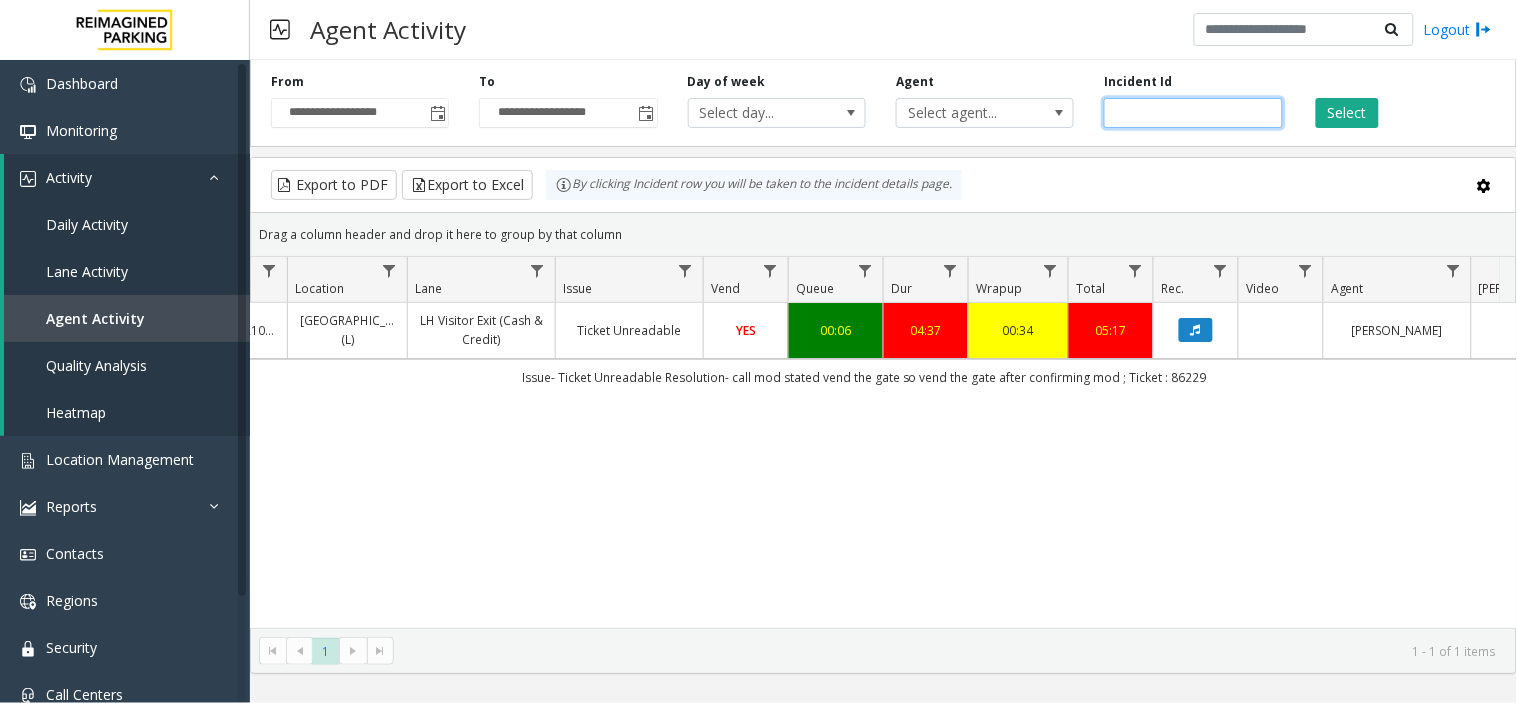 click on "*******" 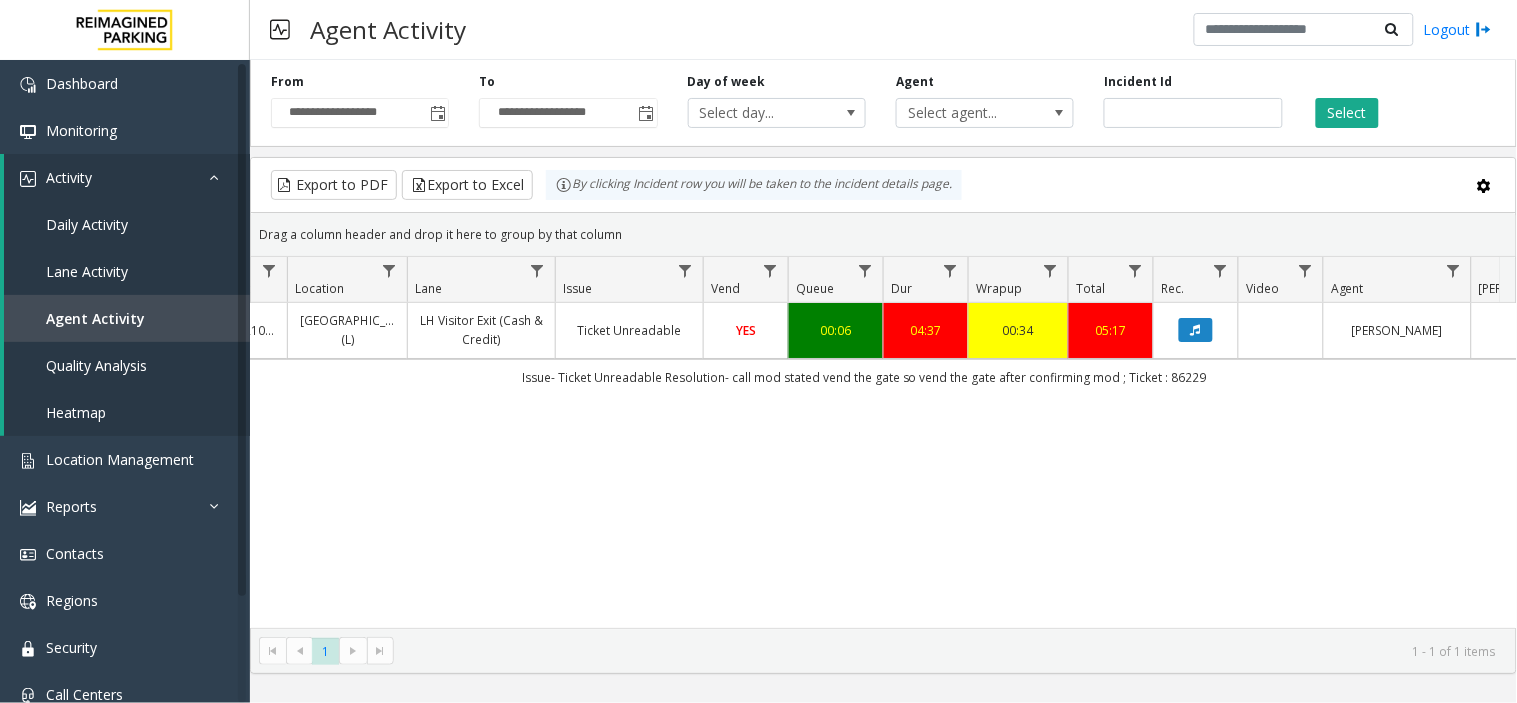 click on "**********" 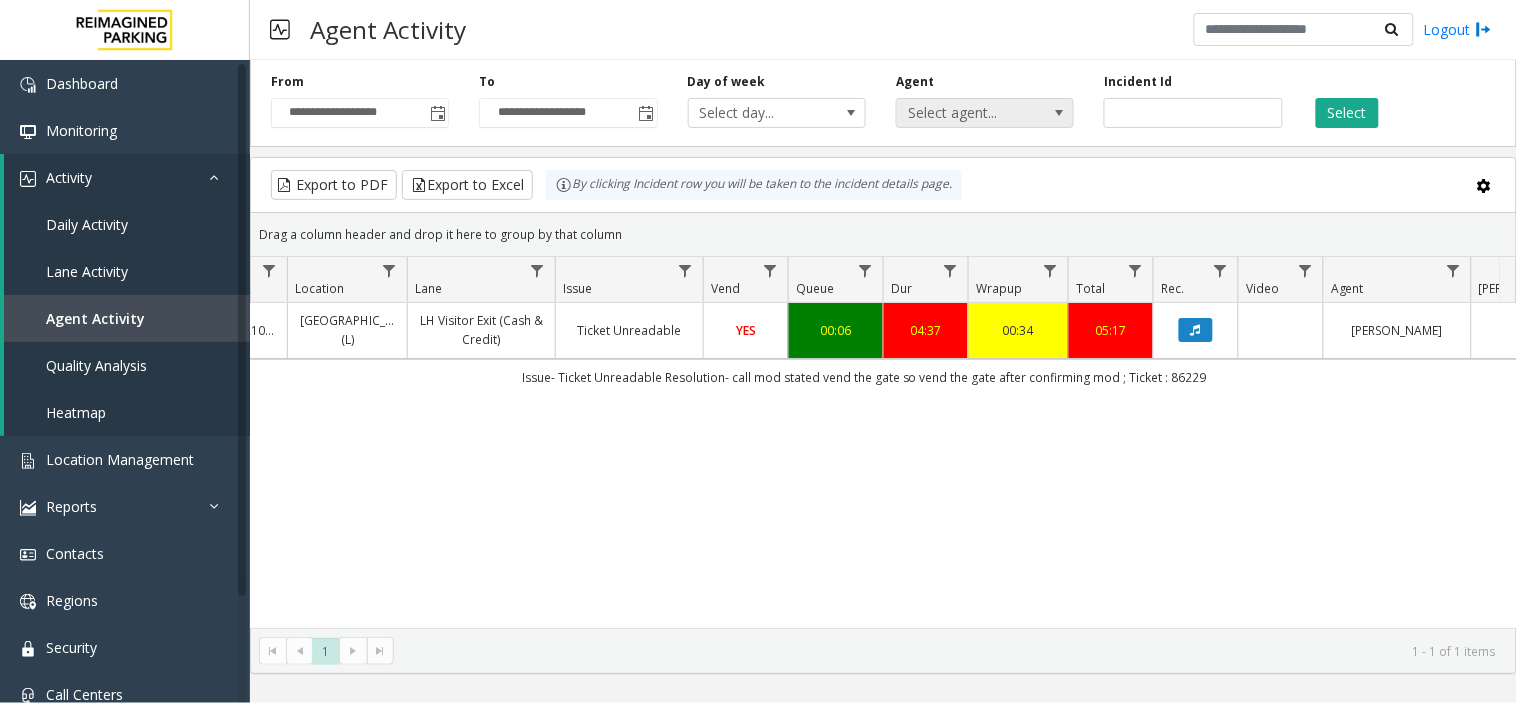 click on "Select agent..." at bounding box center (967, 113) 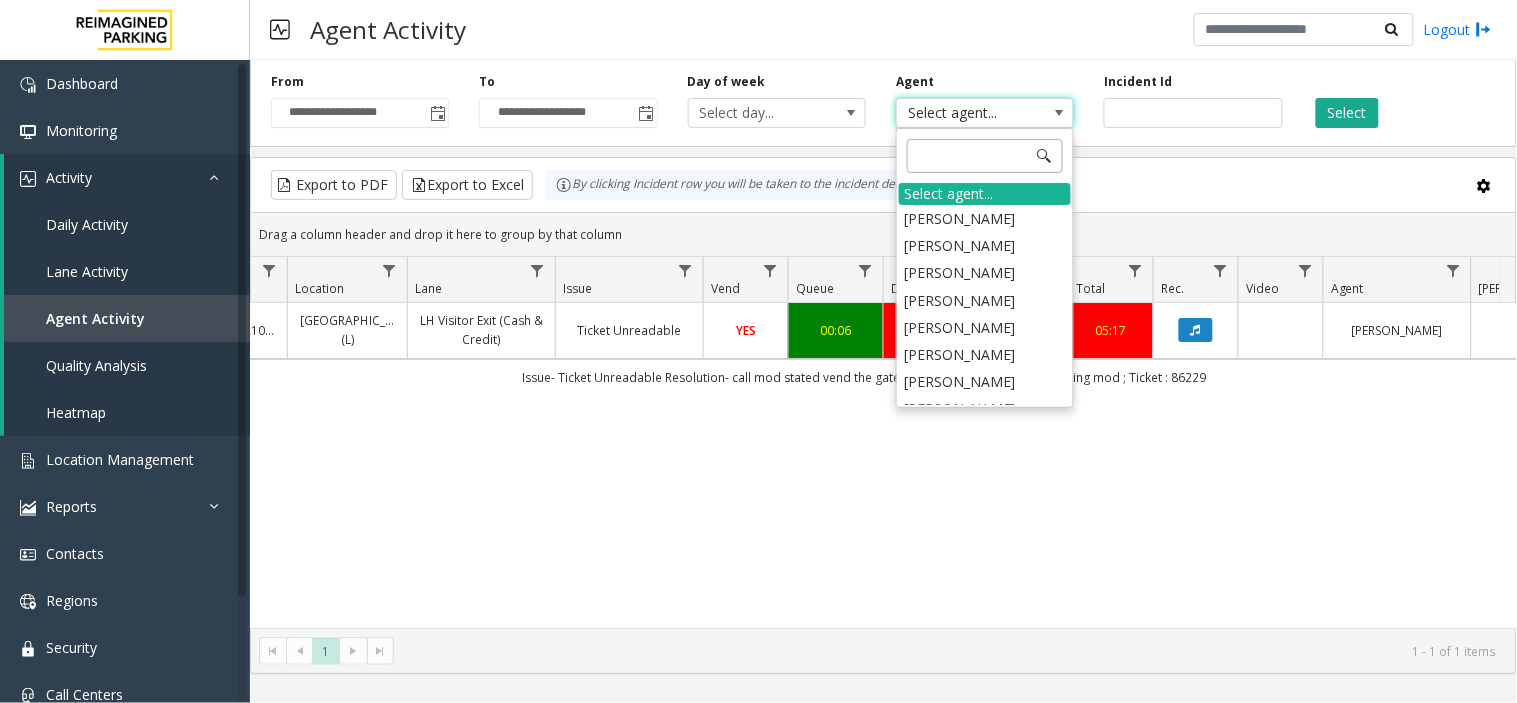 click 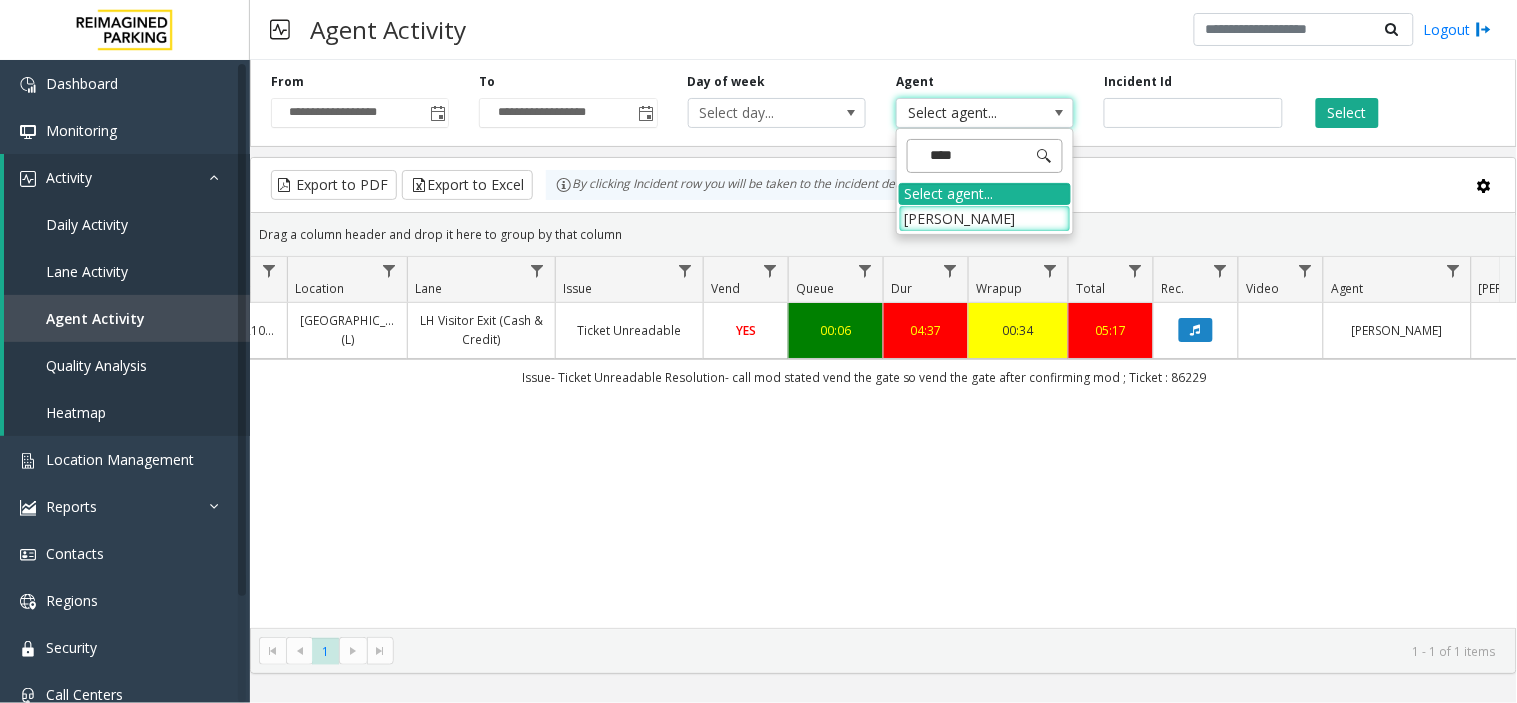 type on "*****" 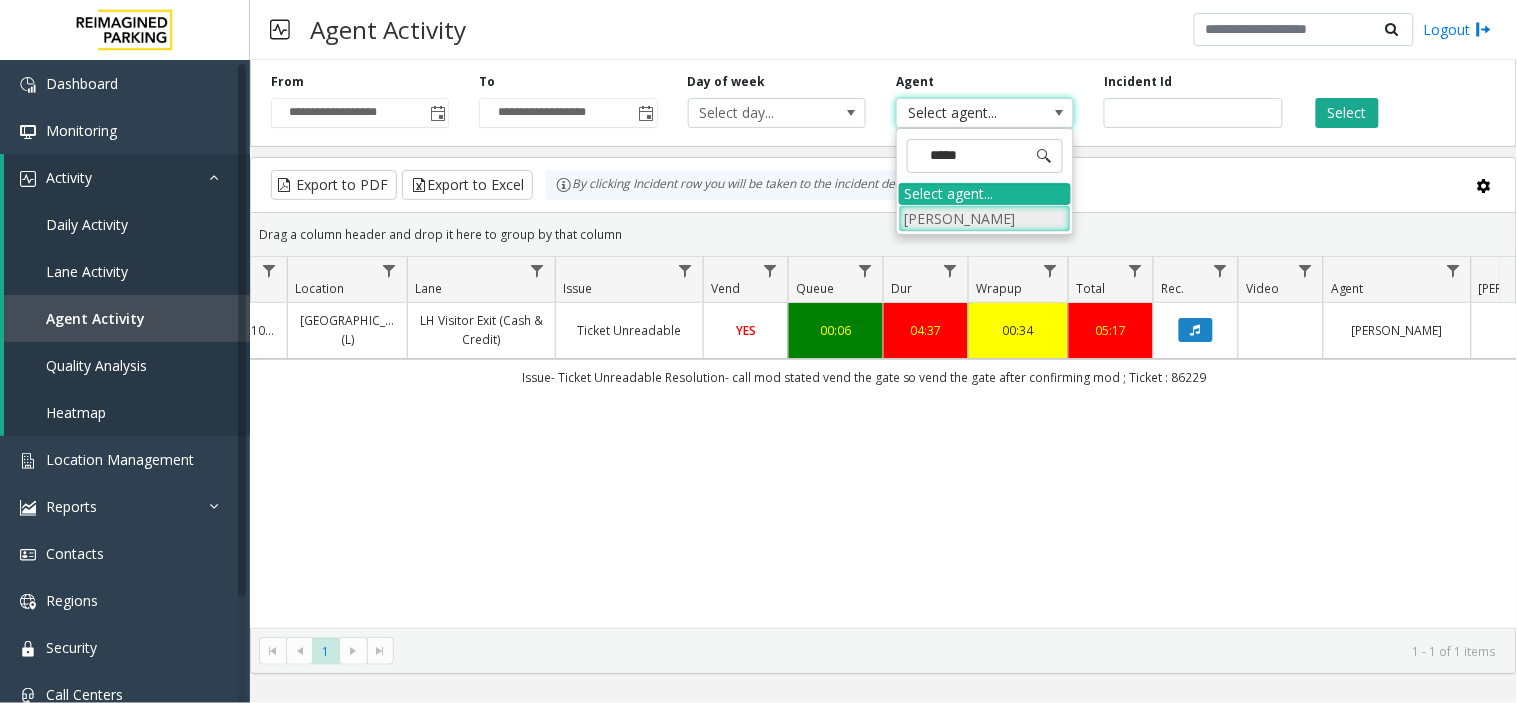 click on "[PERSON_NAME]" at bounding box center (985, 218) 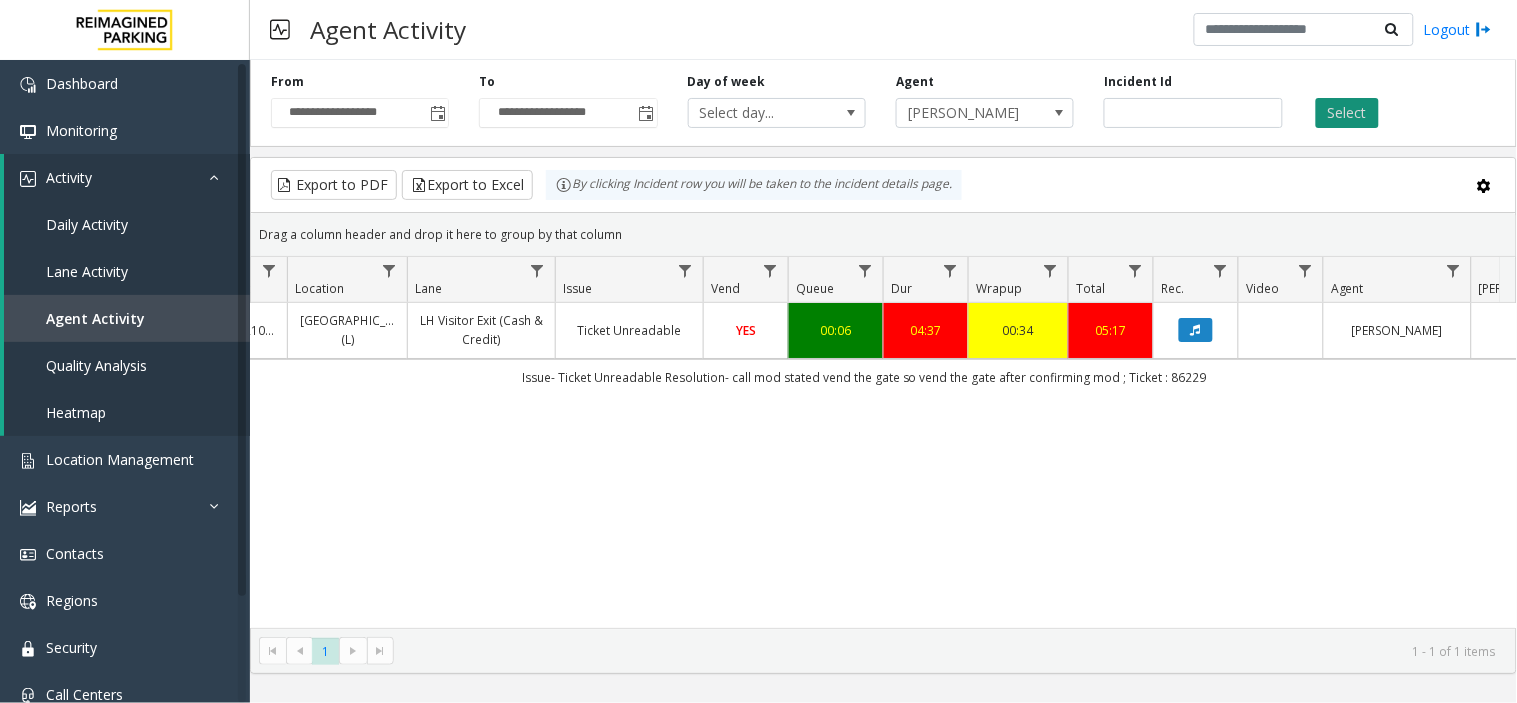 click on "Select" 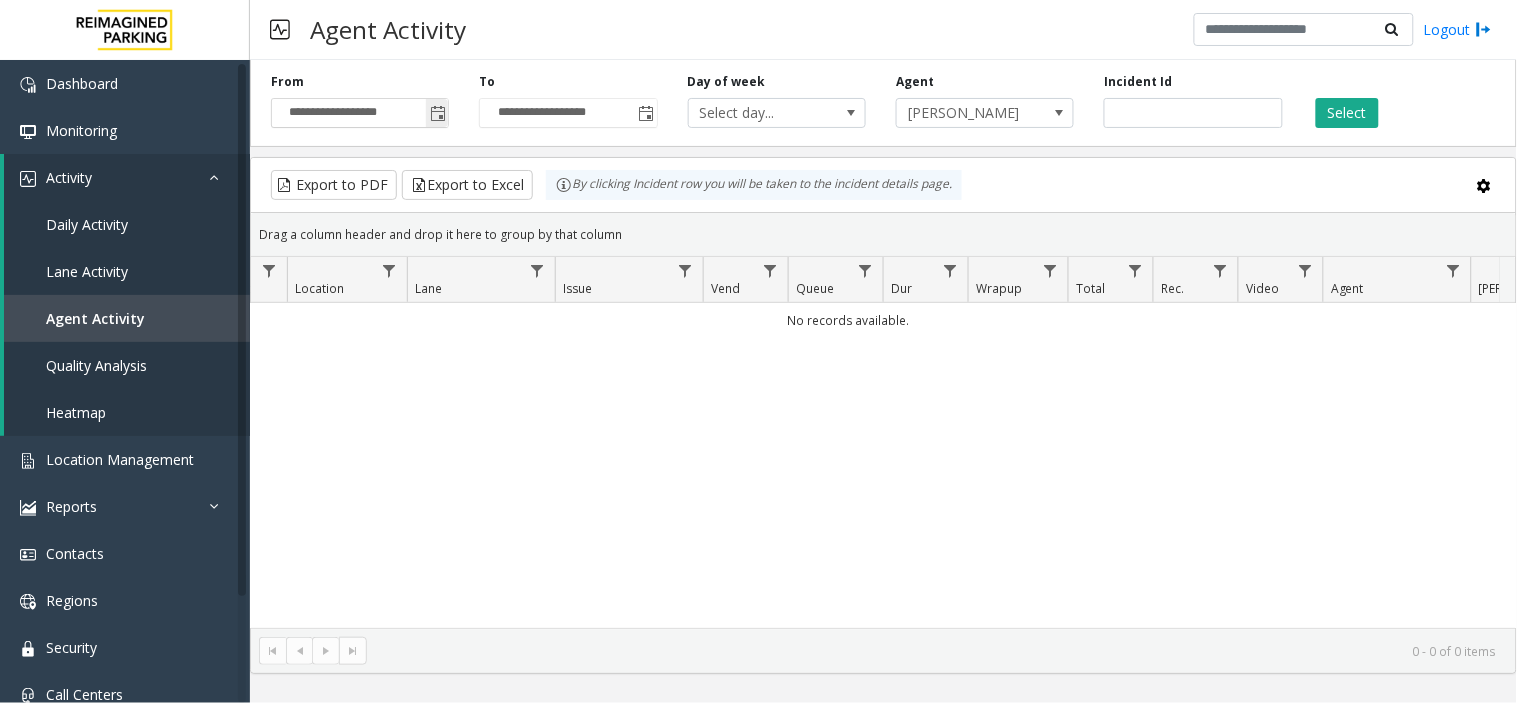 click 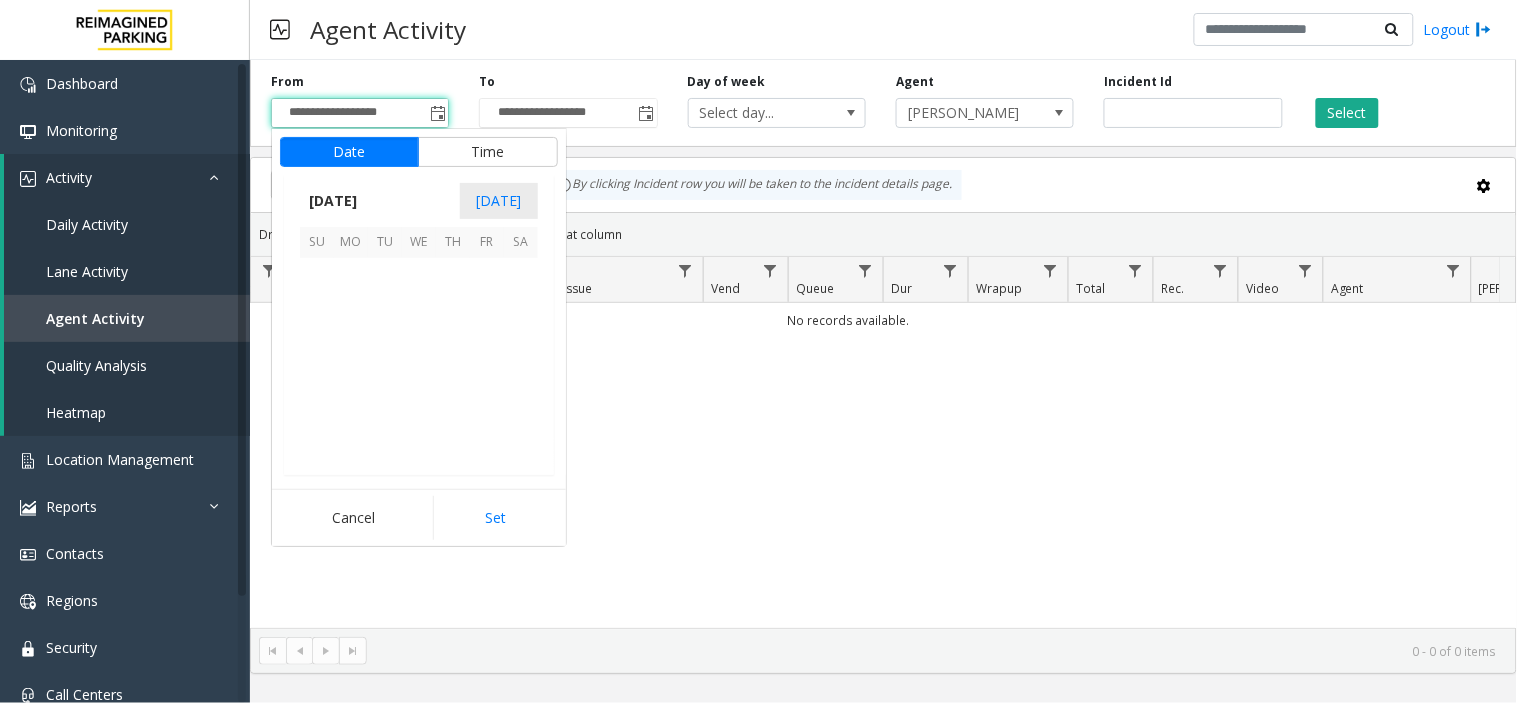 scroll, scrollTop: 358354, scrollLeft: 0, axis: vertical 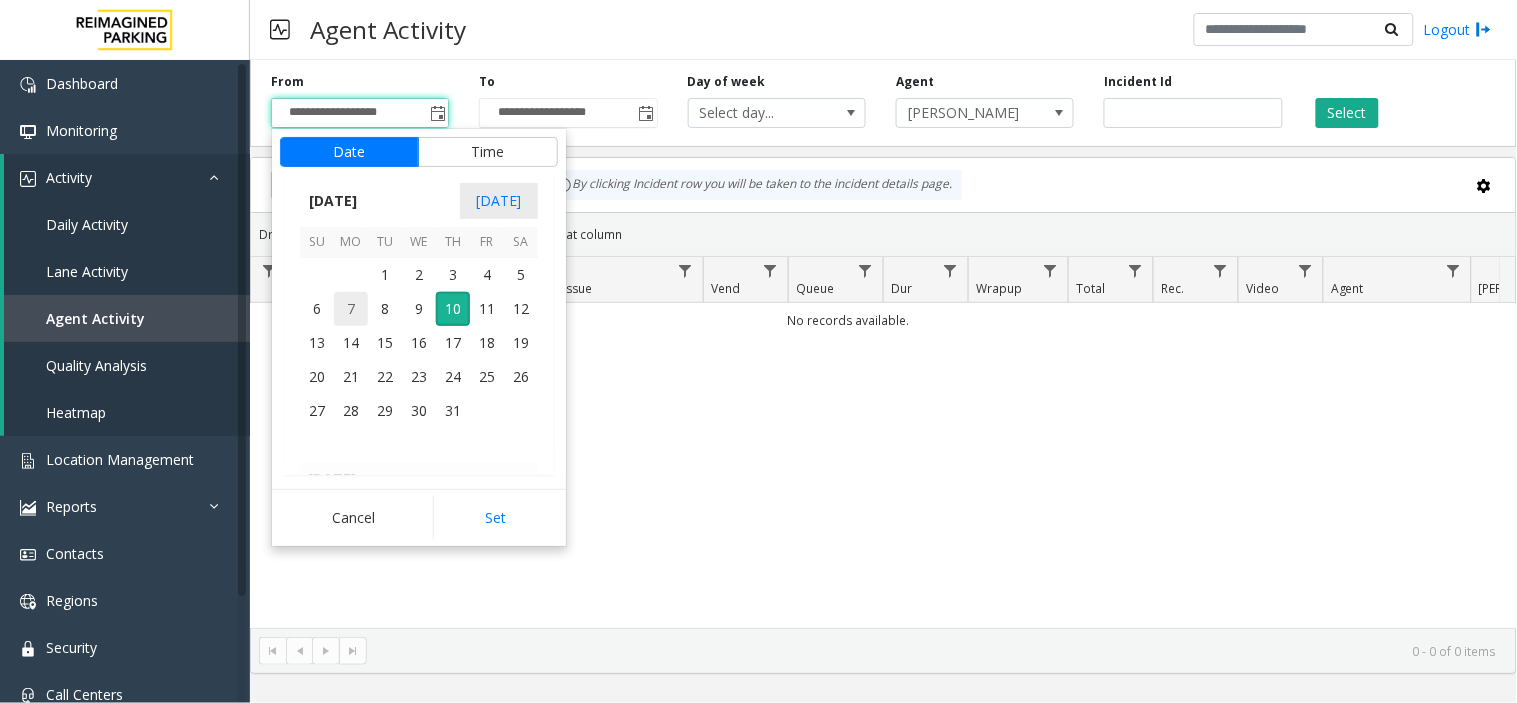 click on "7" at bounding box center (351, 309) 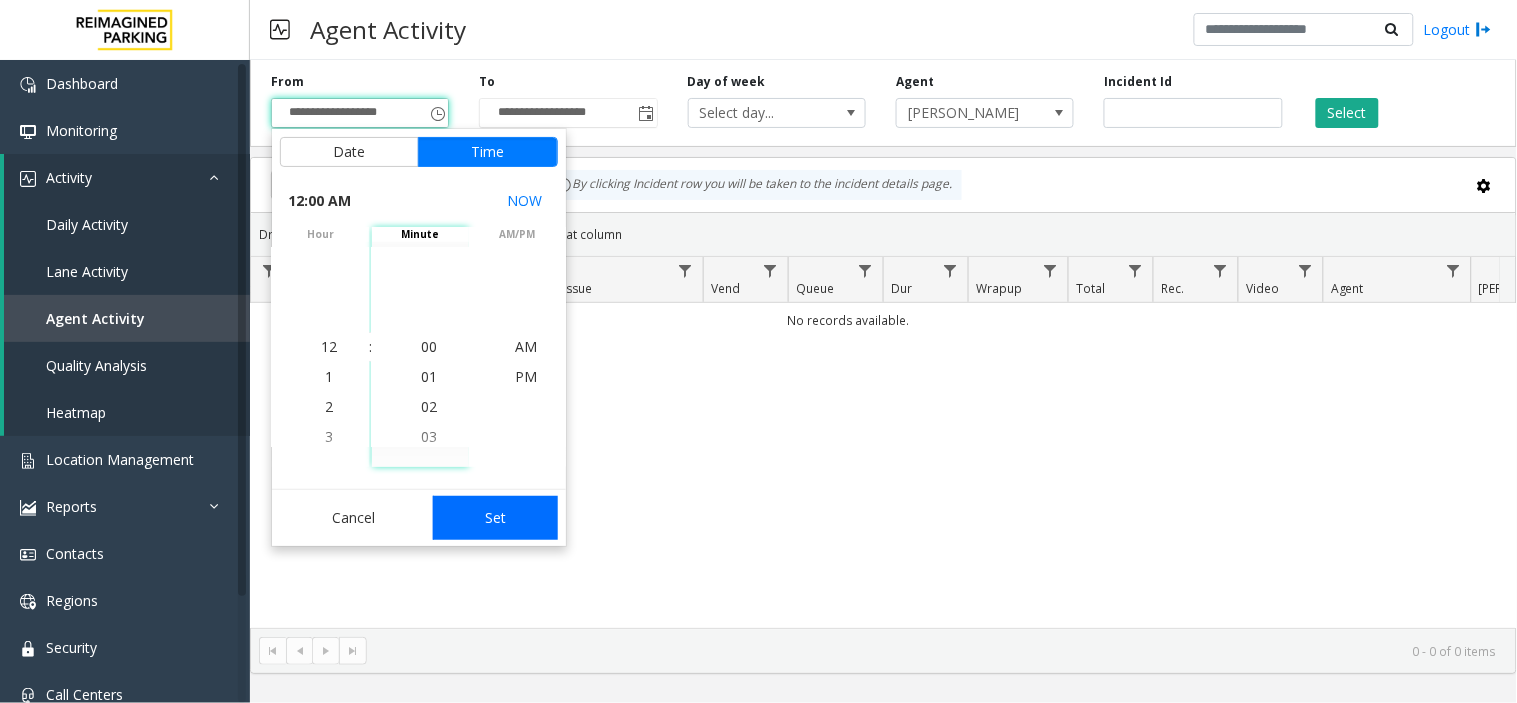 click on "Set" 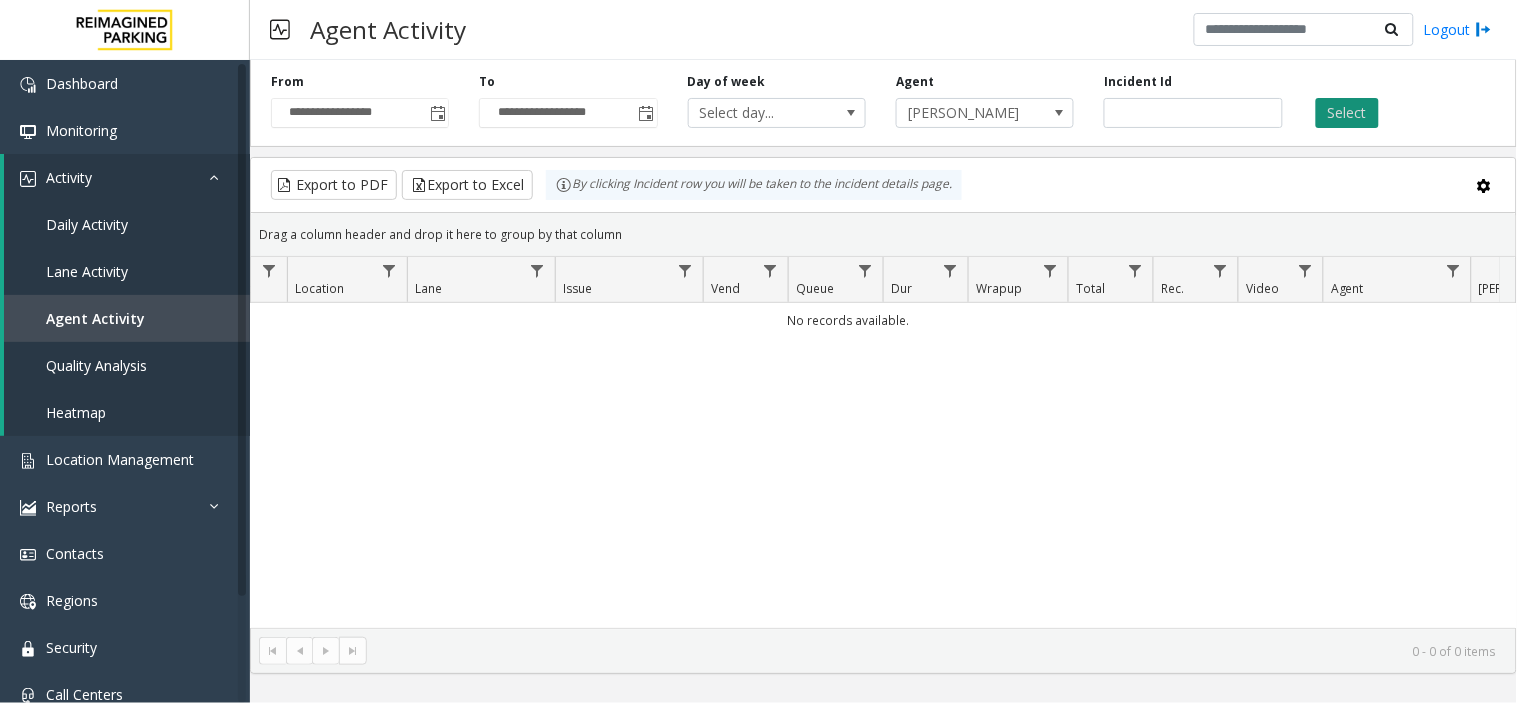 click on "Select" 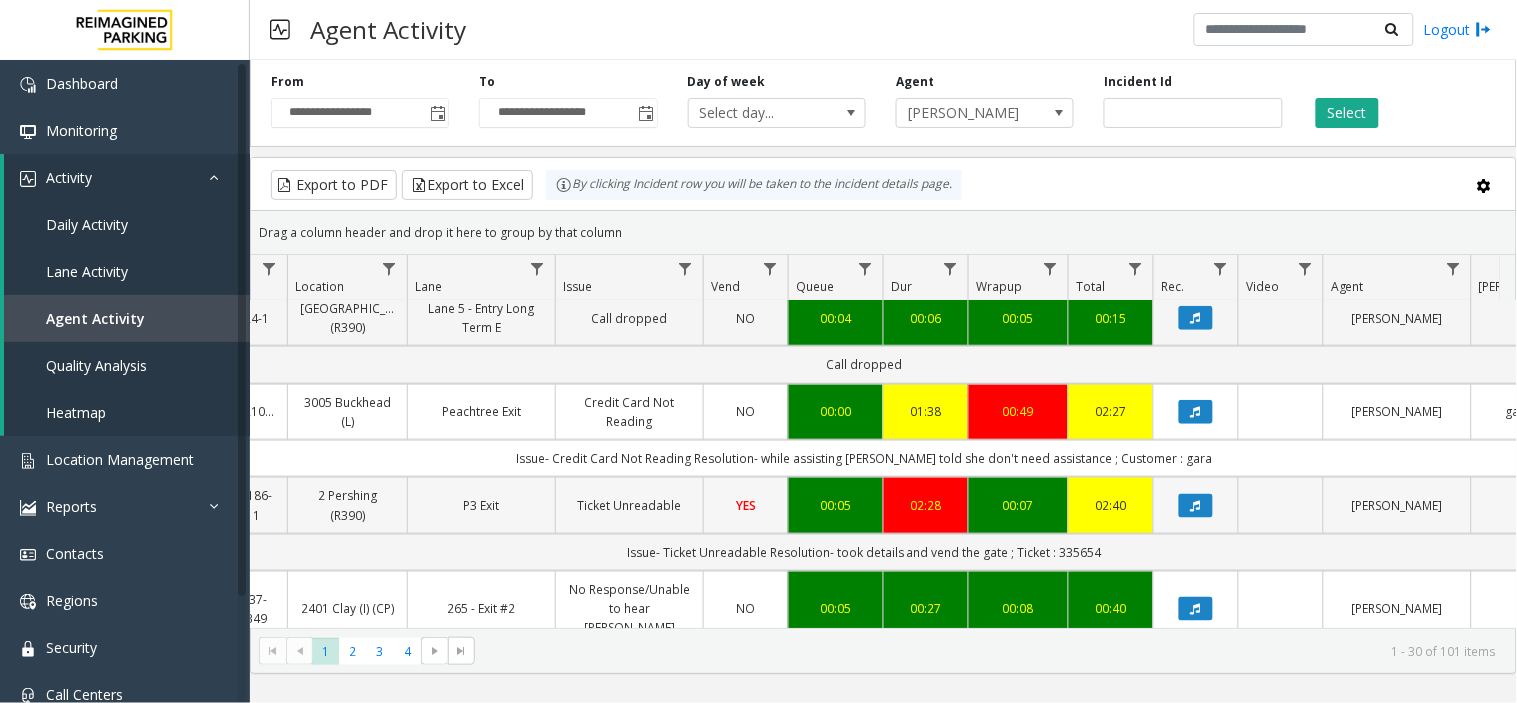 scroll, scrollTop: 666, scrollLeft: 320, axis: both 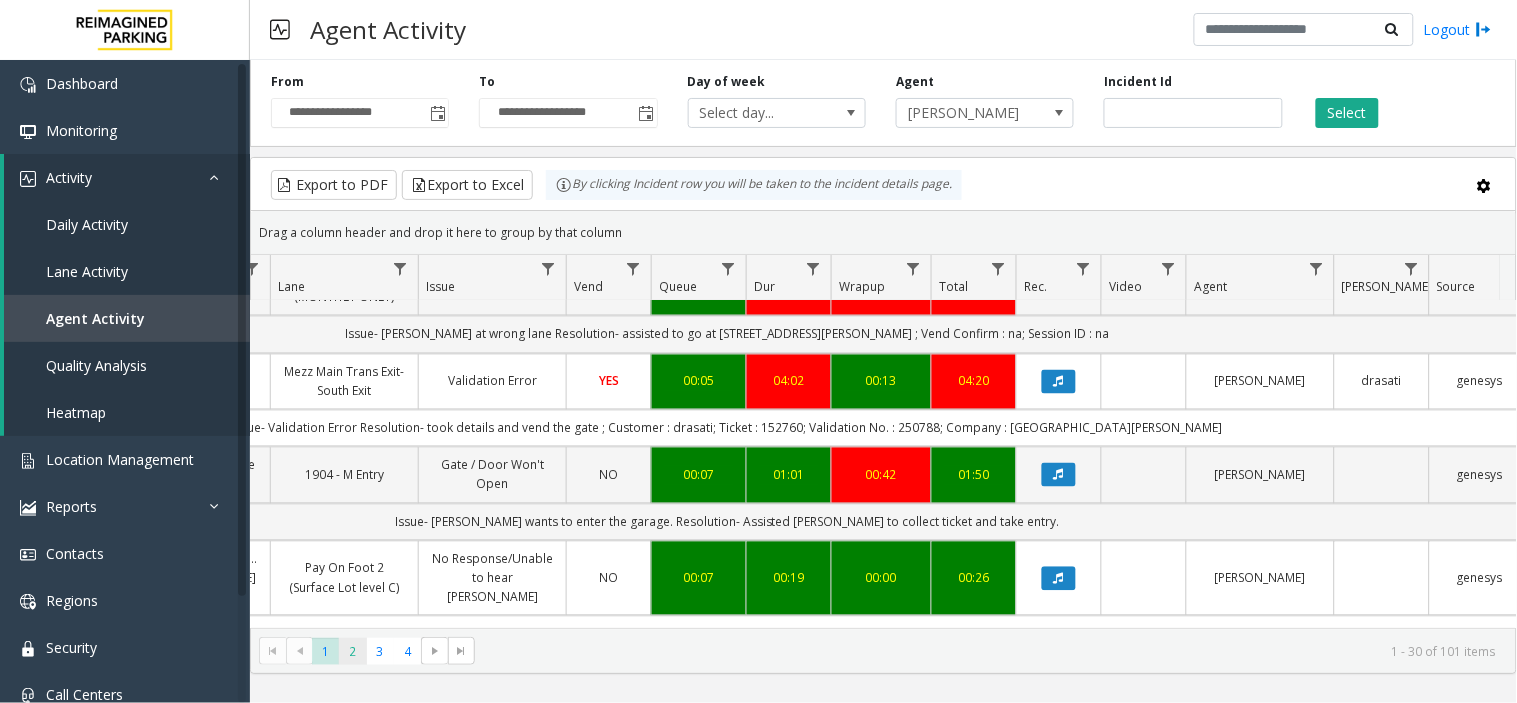 click on "2" 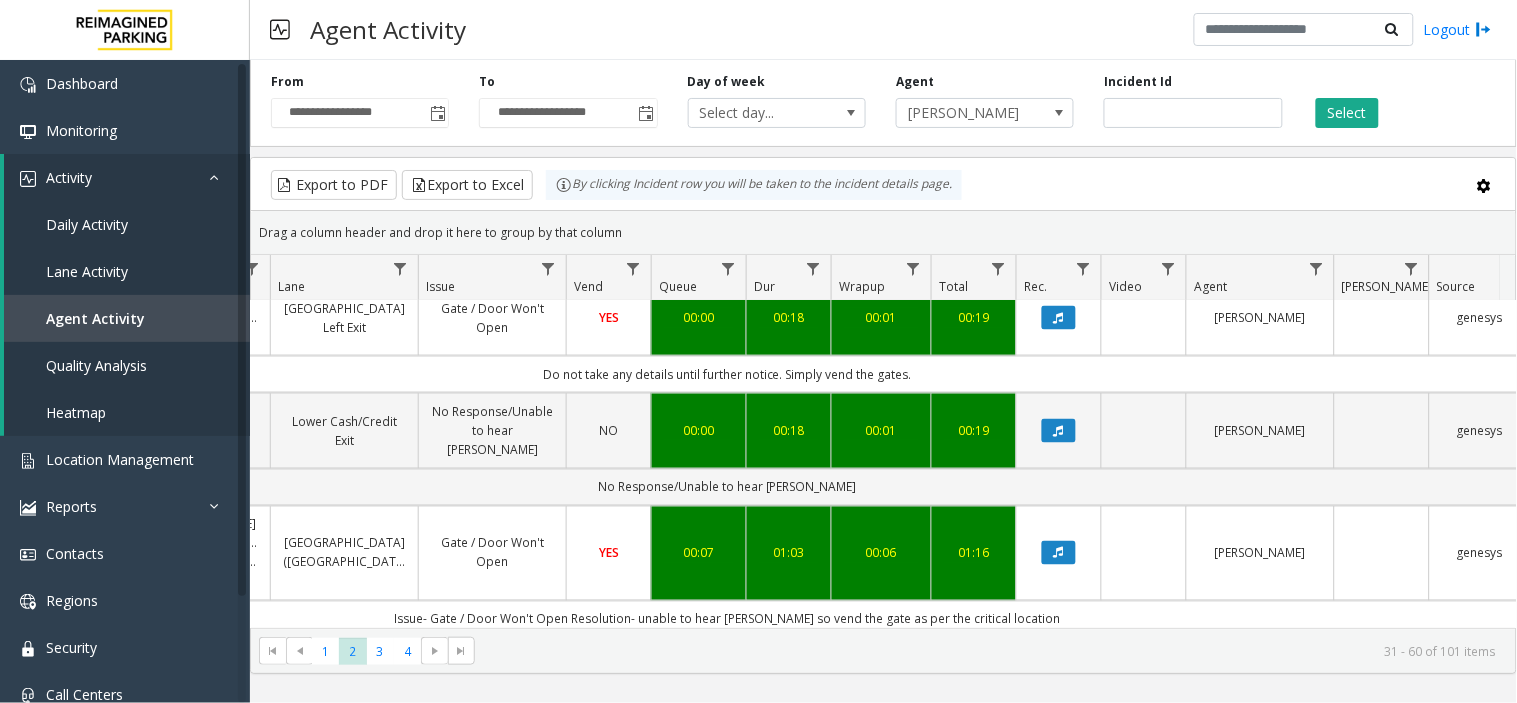 scroll, scrollTop: 2775, scrollLeft: 457, axis: both 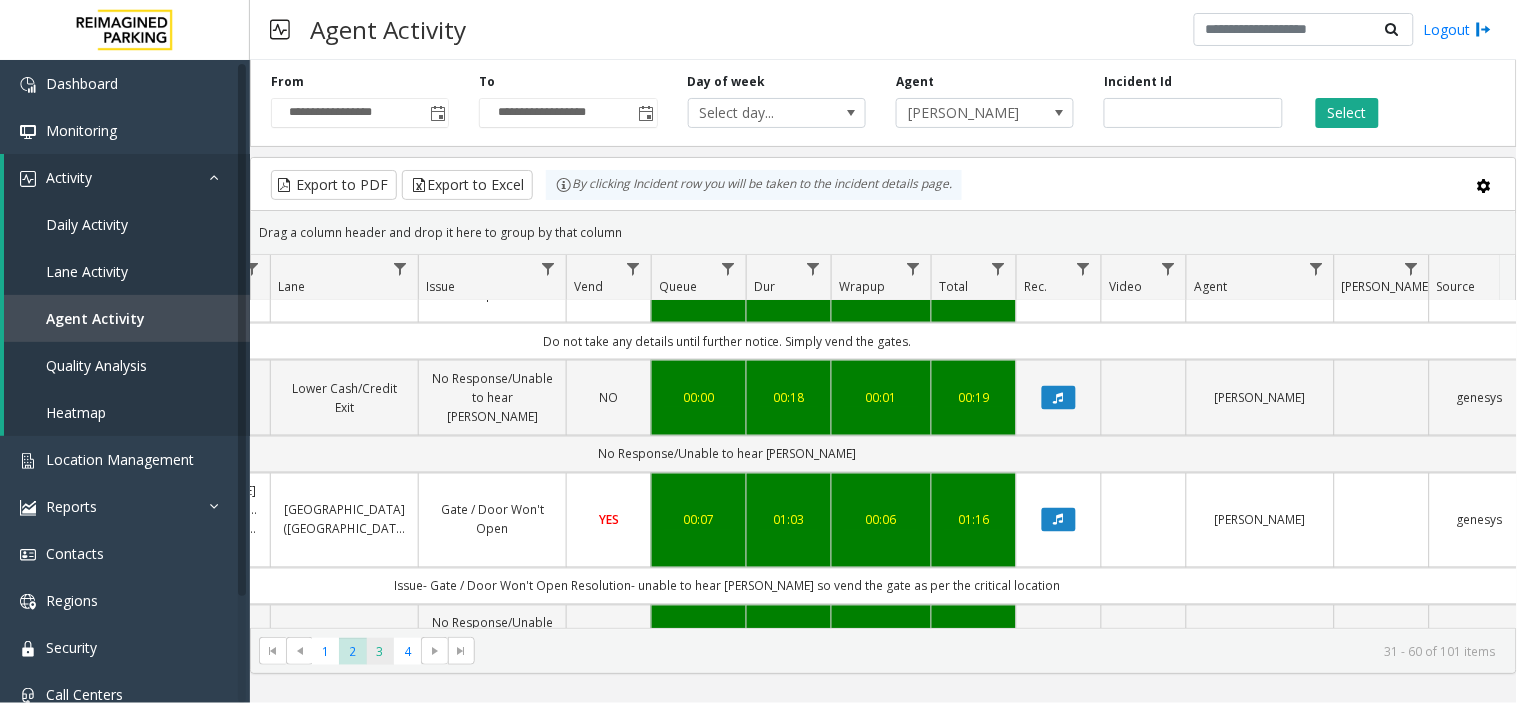 click on "3" 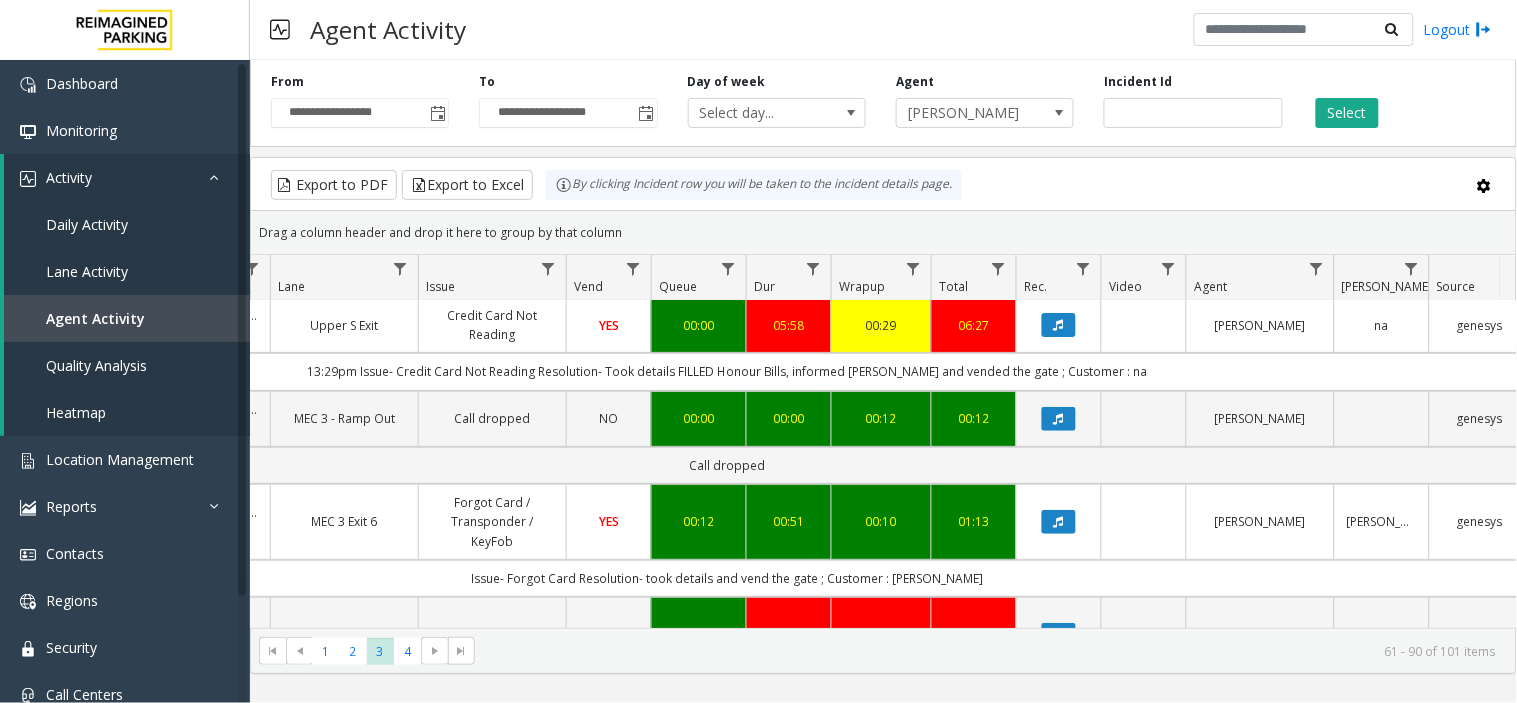 scroll, scrollTop: 2222, scrollLeft: 457, axis: both 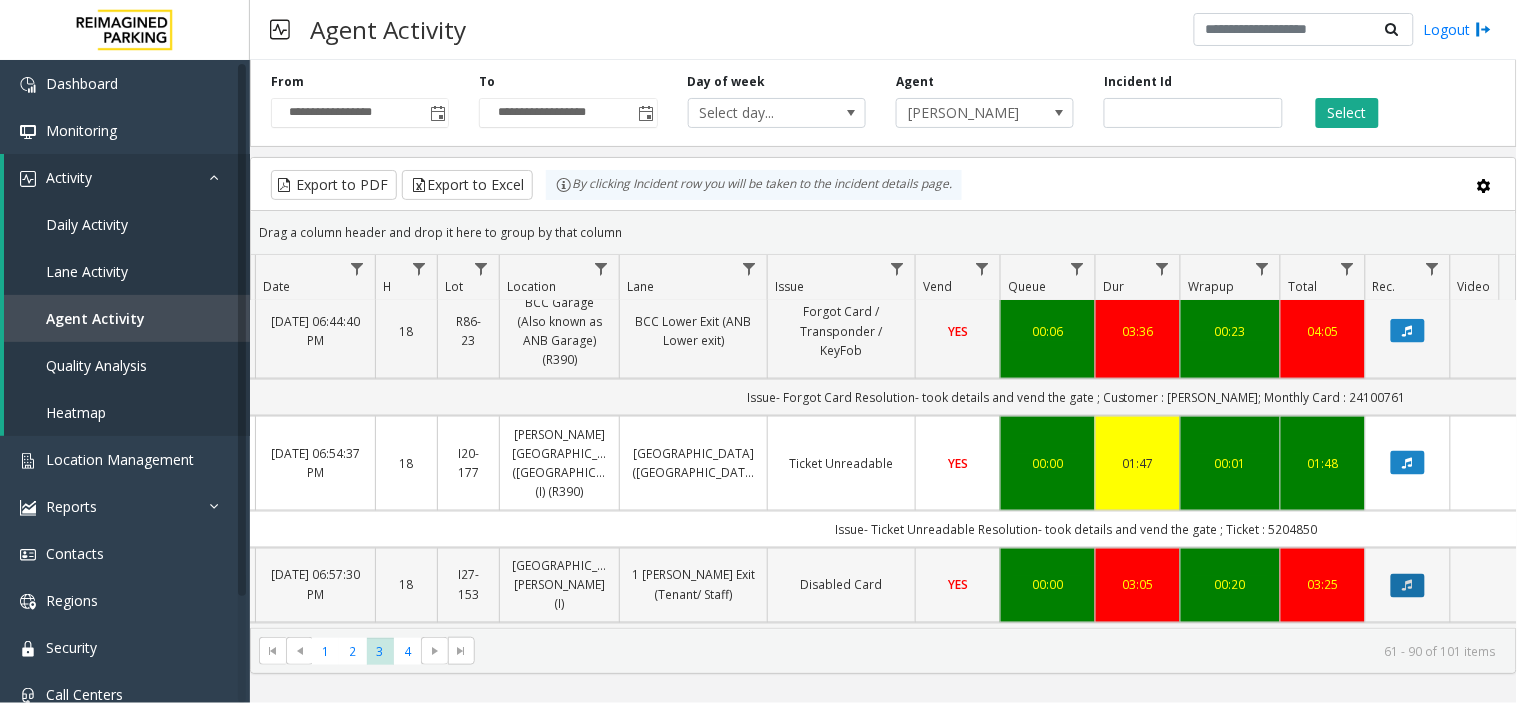 click 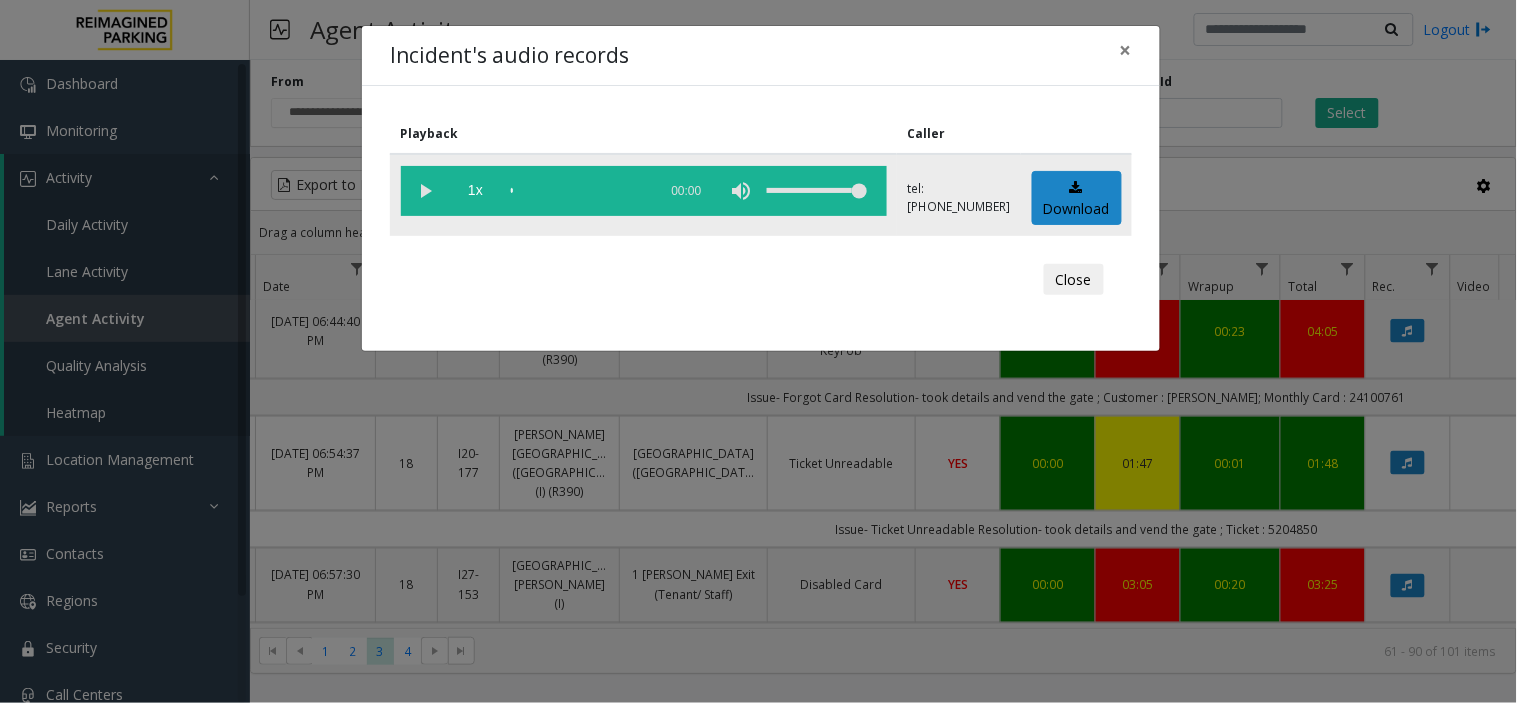 click 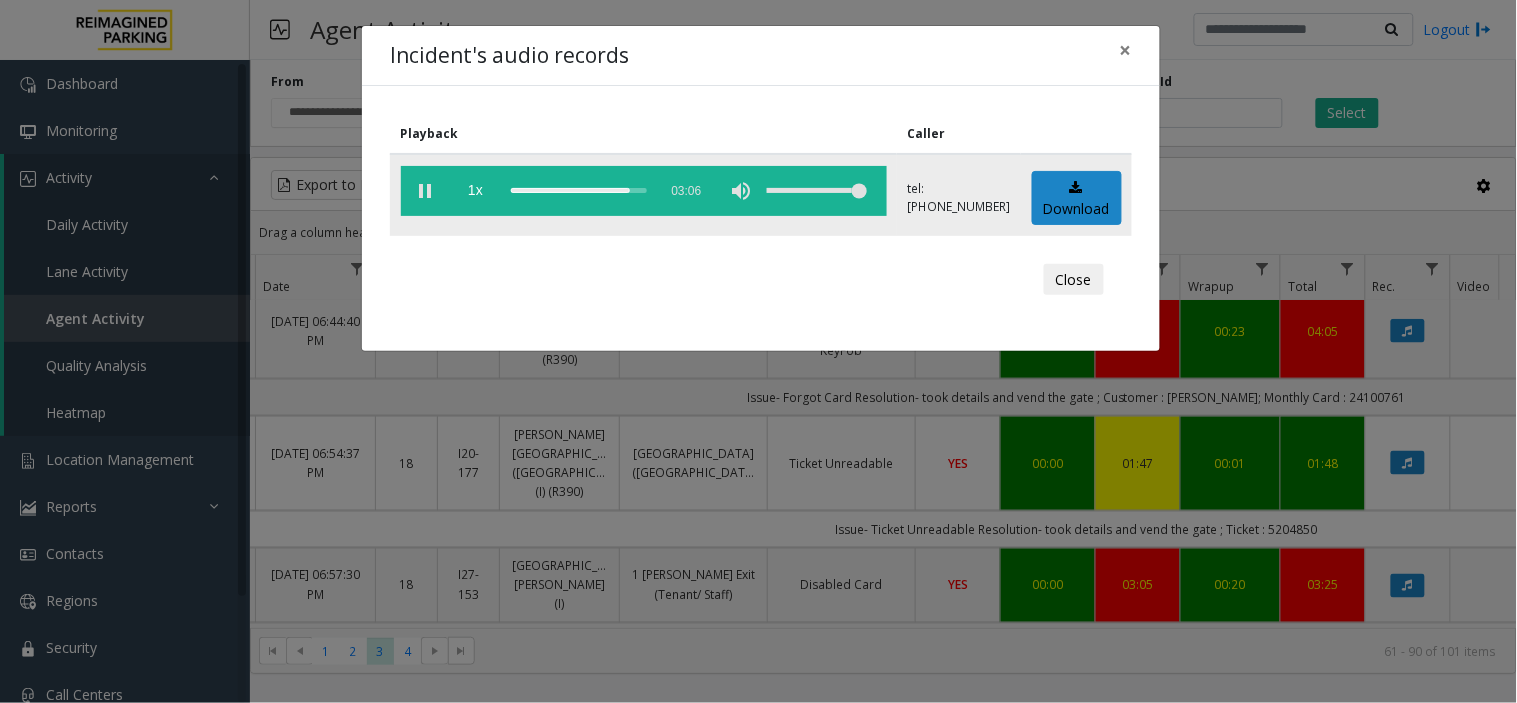 click 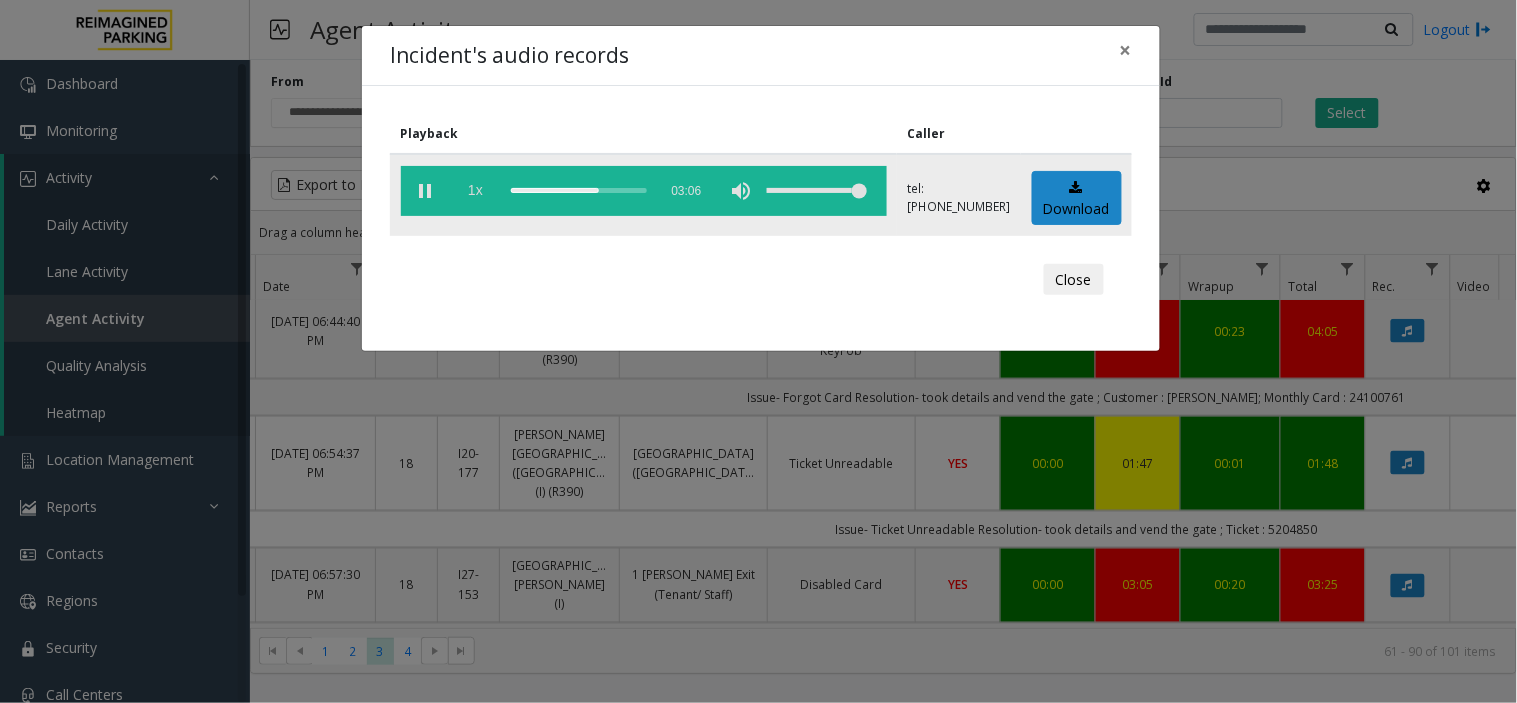 click on "1x" 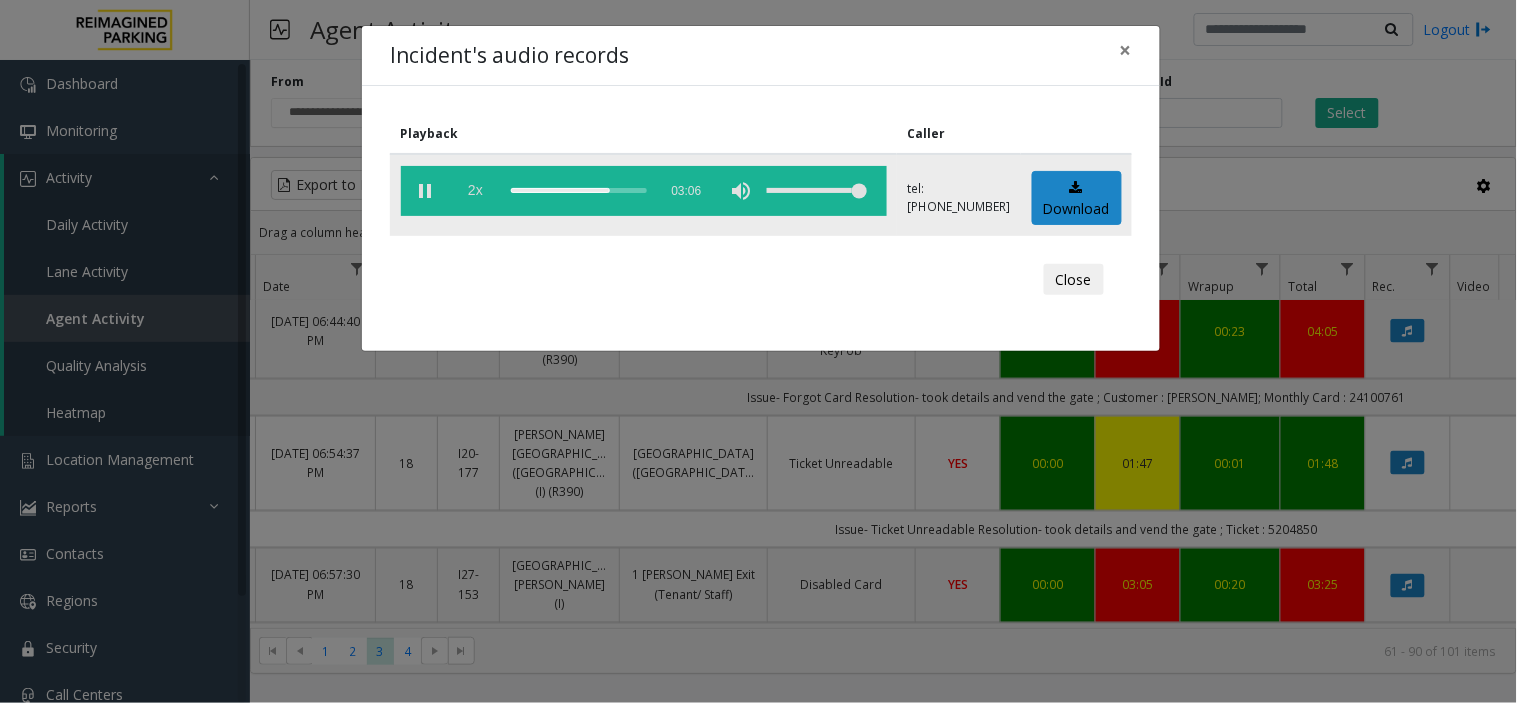 click on "2x" 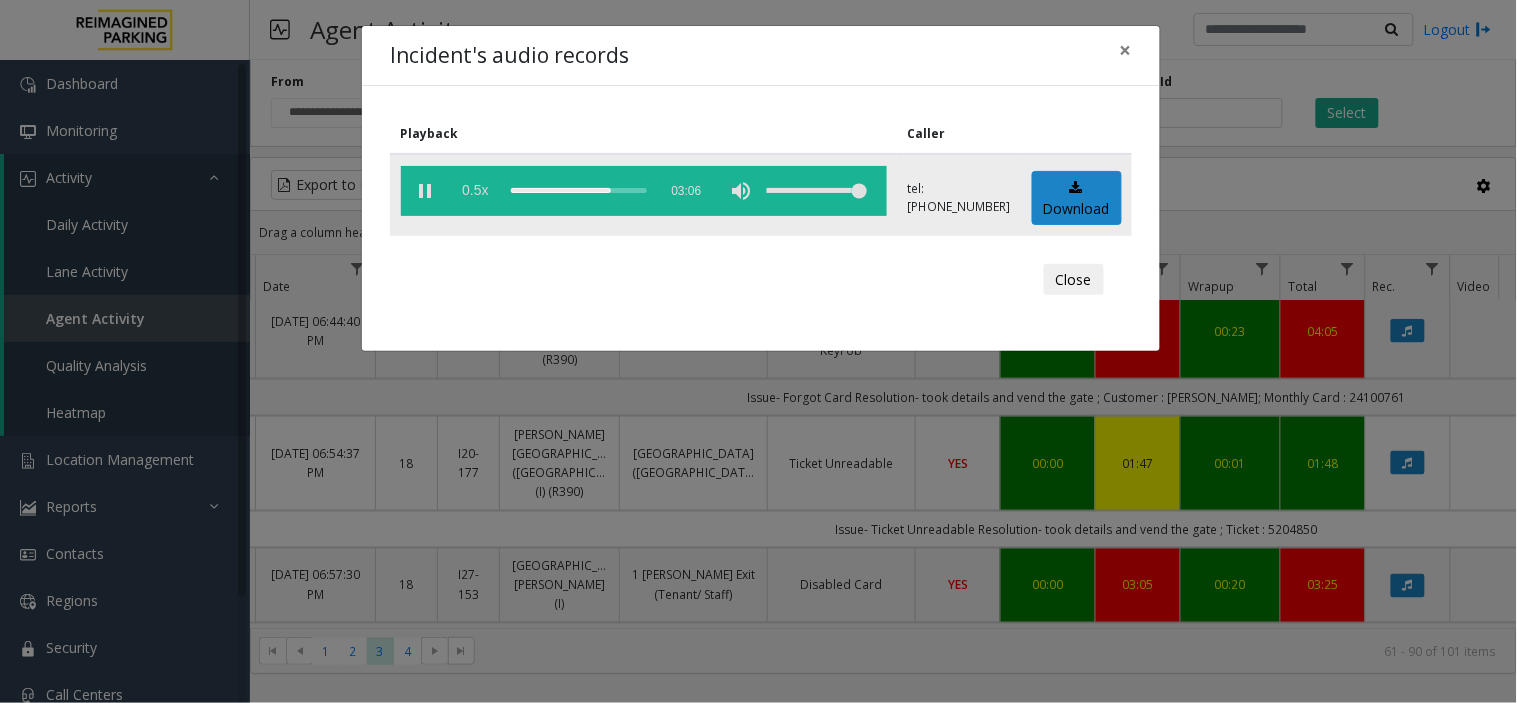 click on "0.5x" 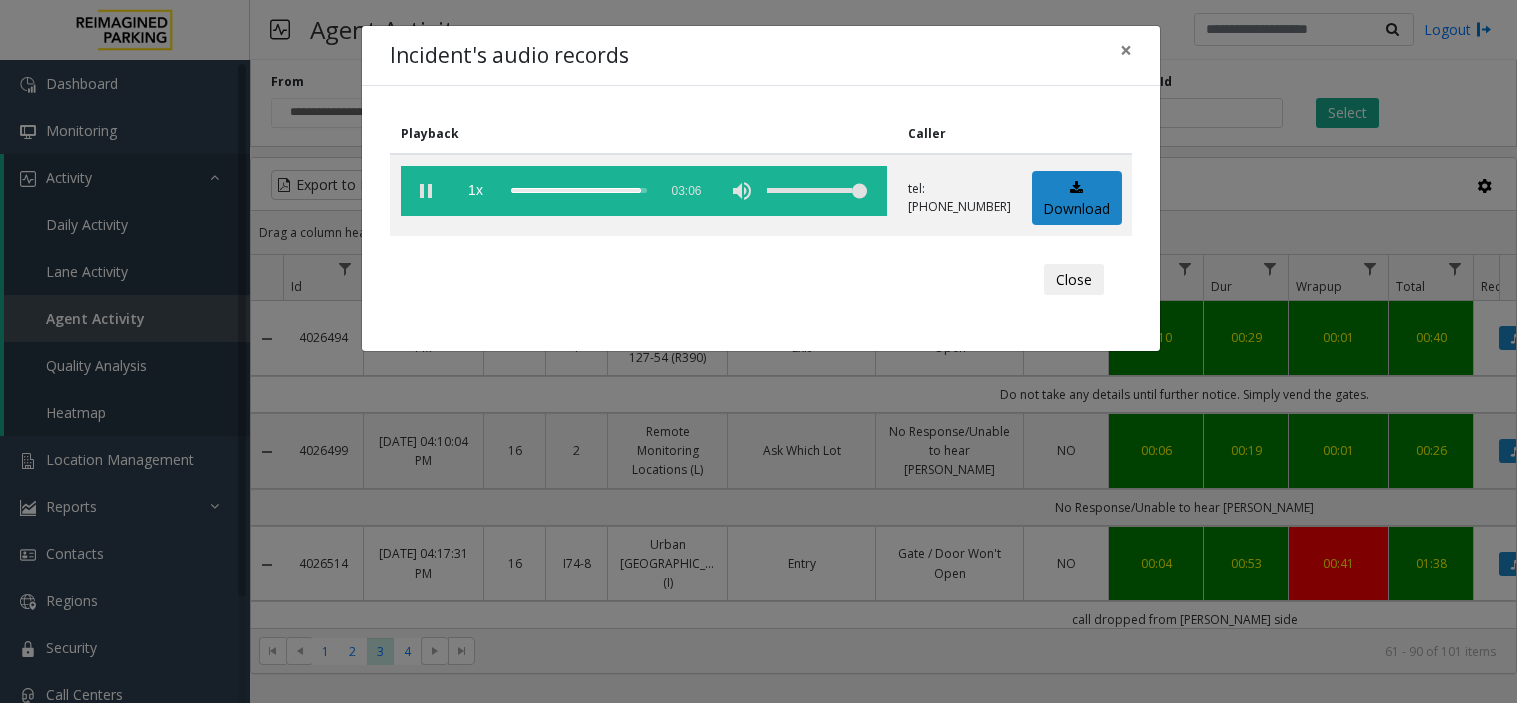 scroll, scrollTop: 0, scrollLeft: 0, axis: both 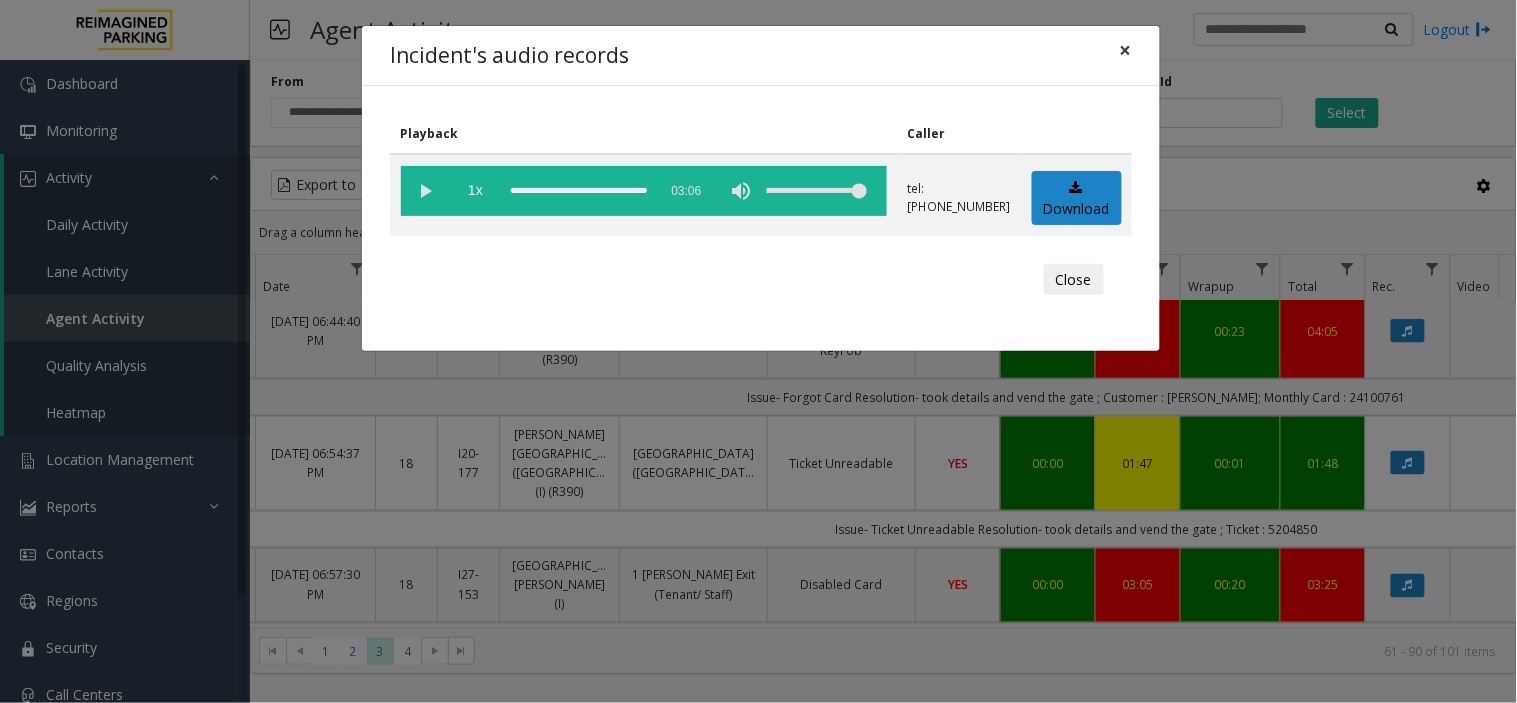 click on "×" 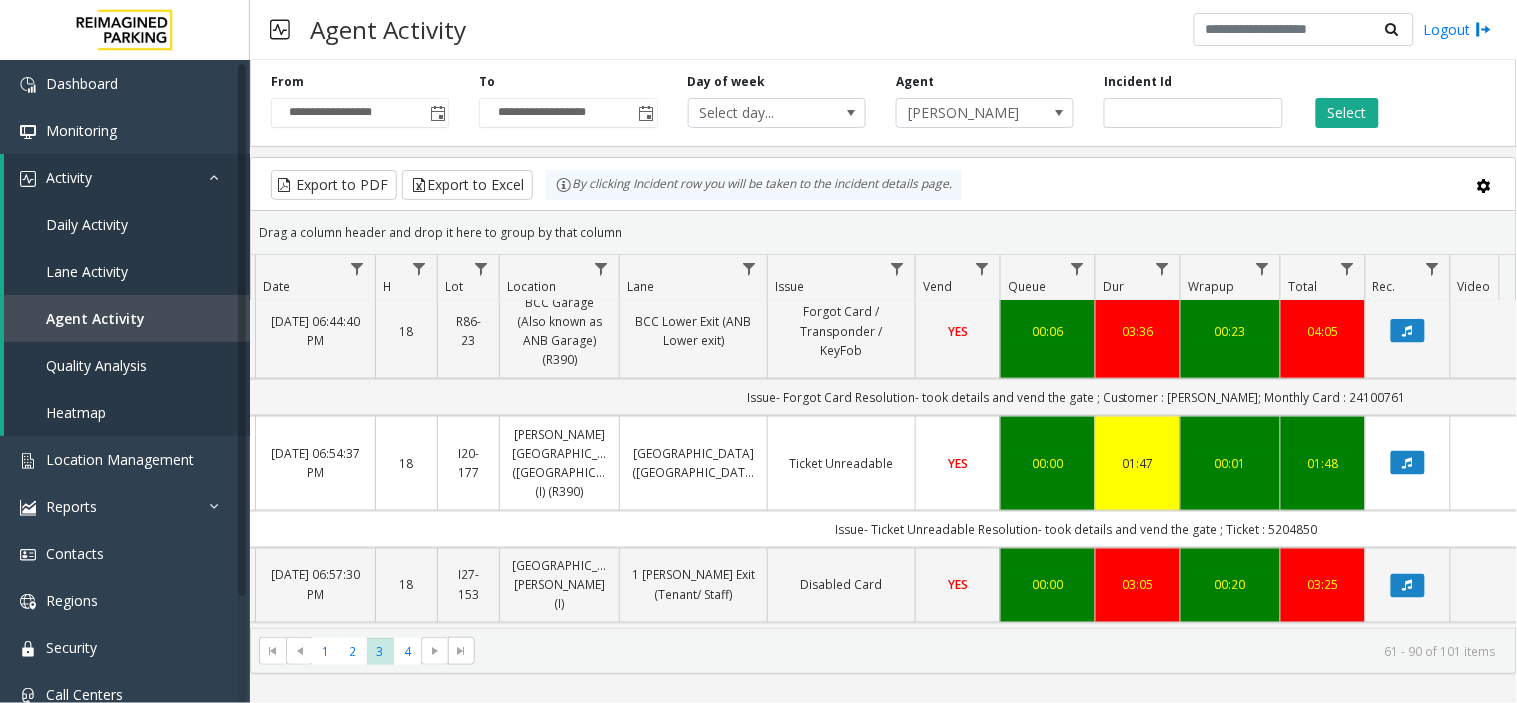 scroll, scrollTop: 2664, scrollLeft: 0, axis: vertical 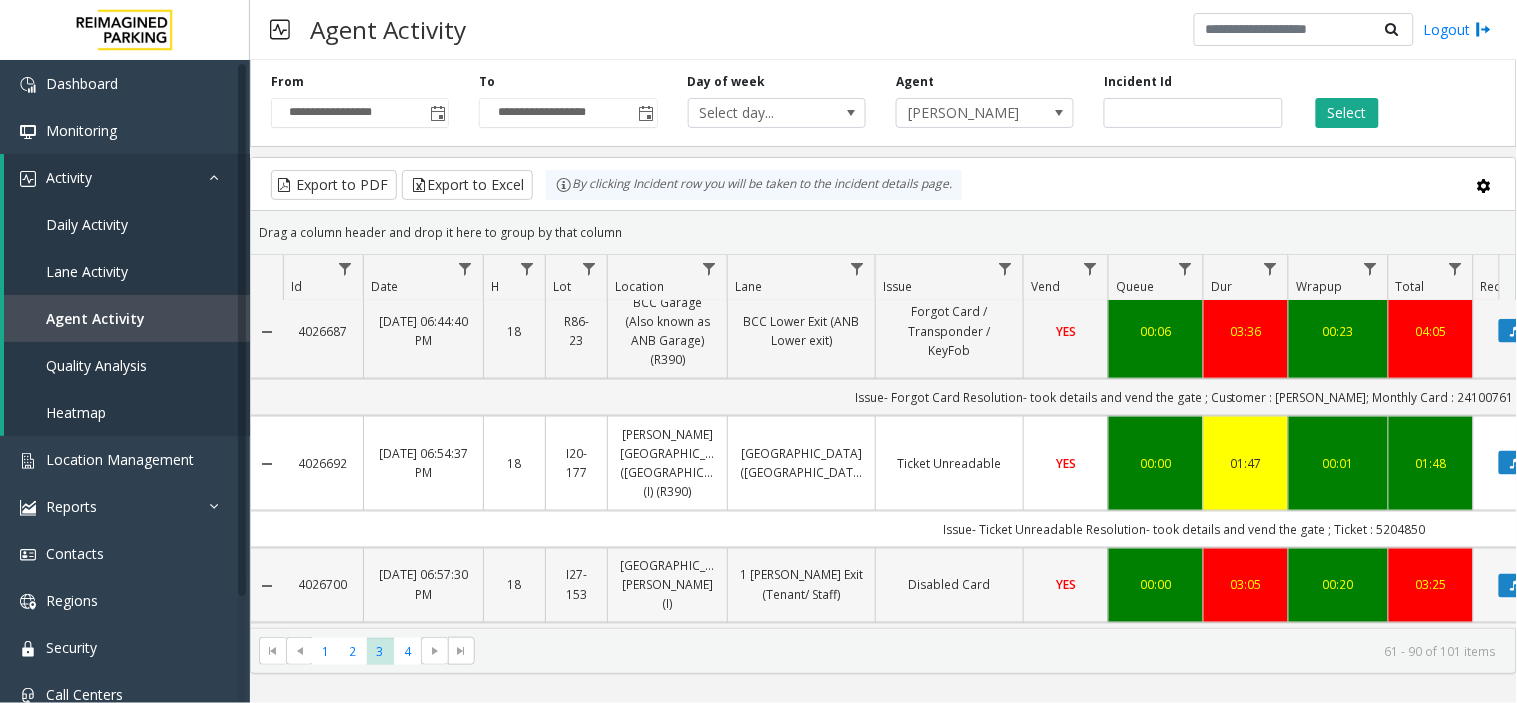copy on "4026700" 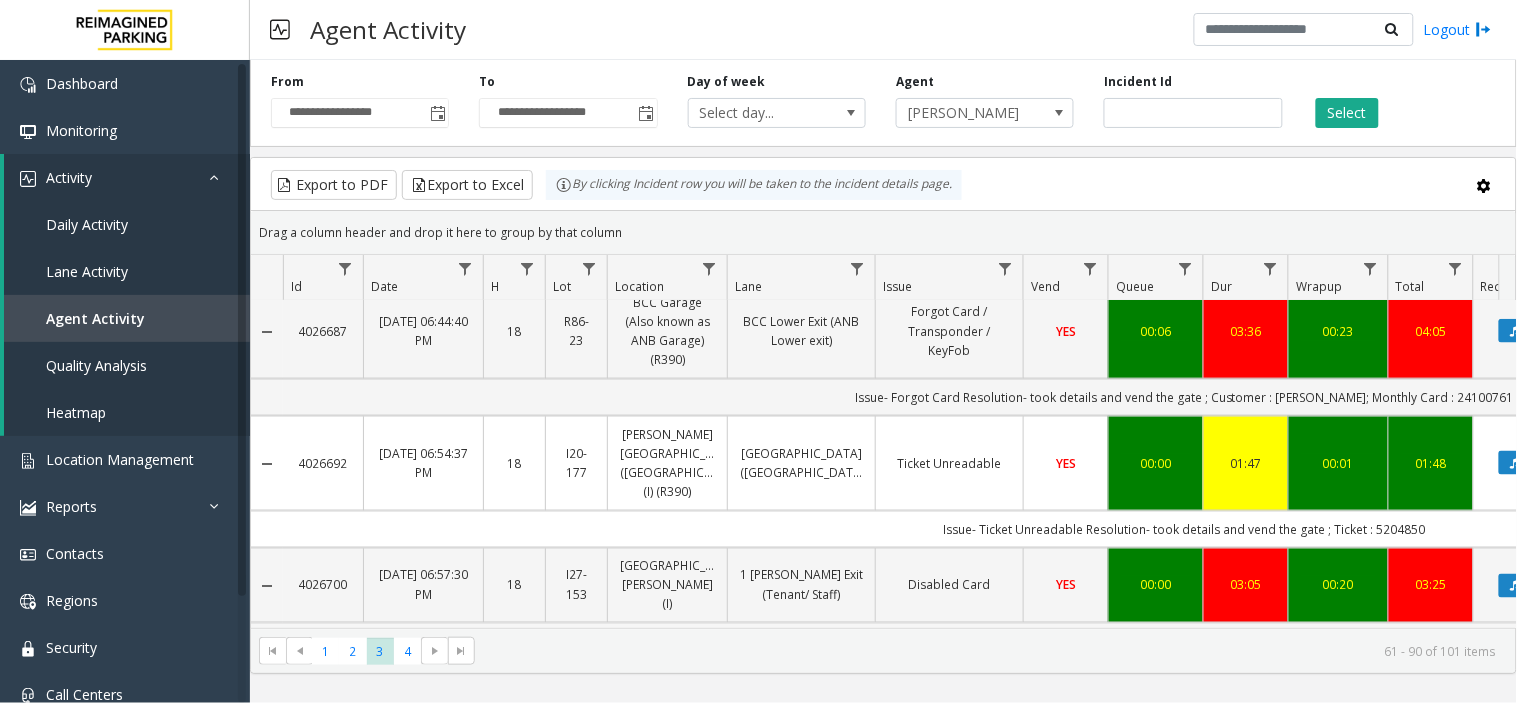 drag, startPoint x: 357, startPoint y: 455, endPoint x: 304, endPoint y: 498, distance: 68.24954 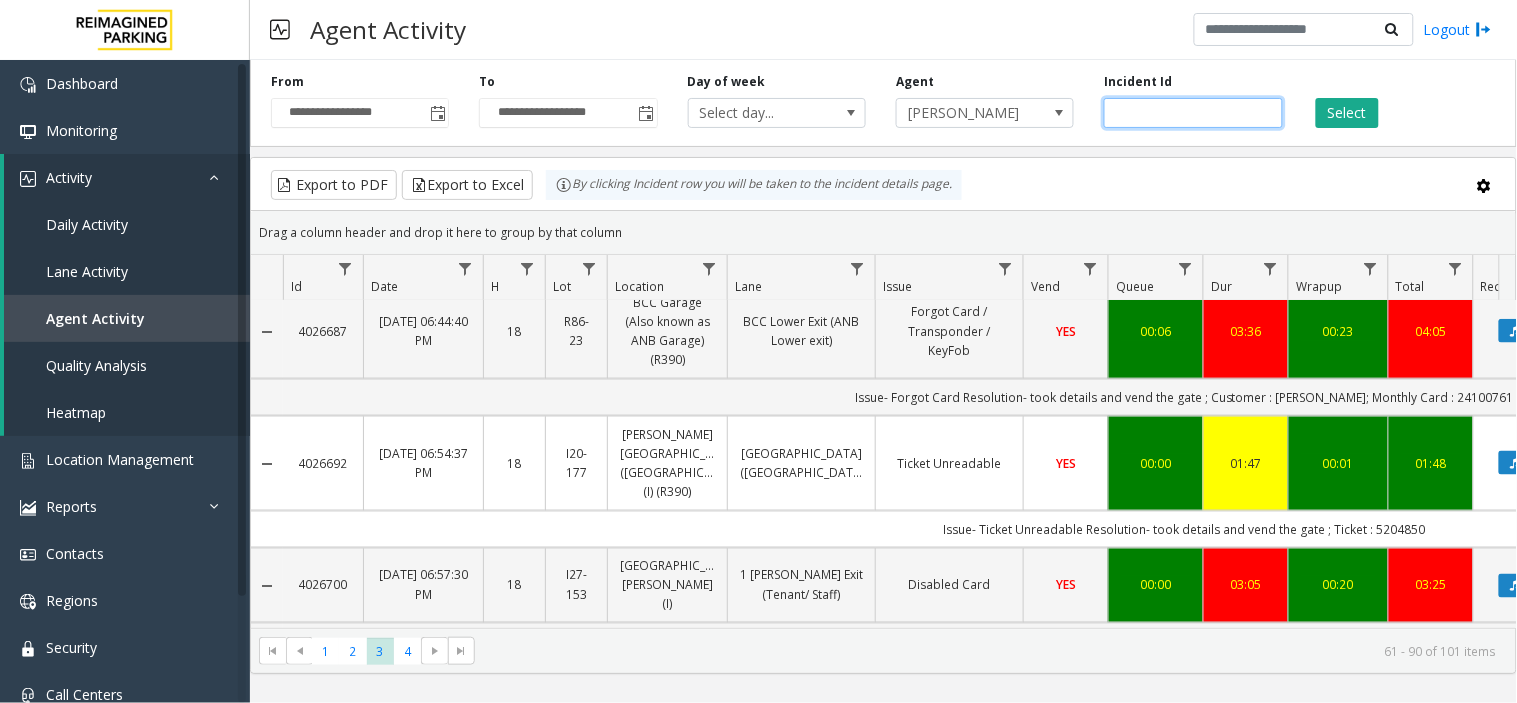 click 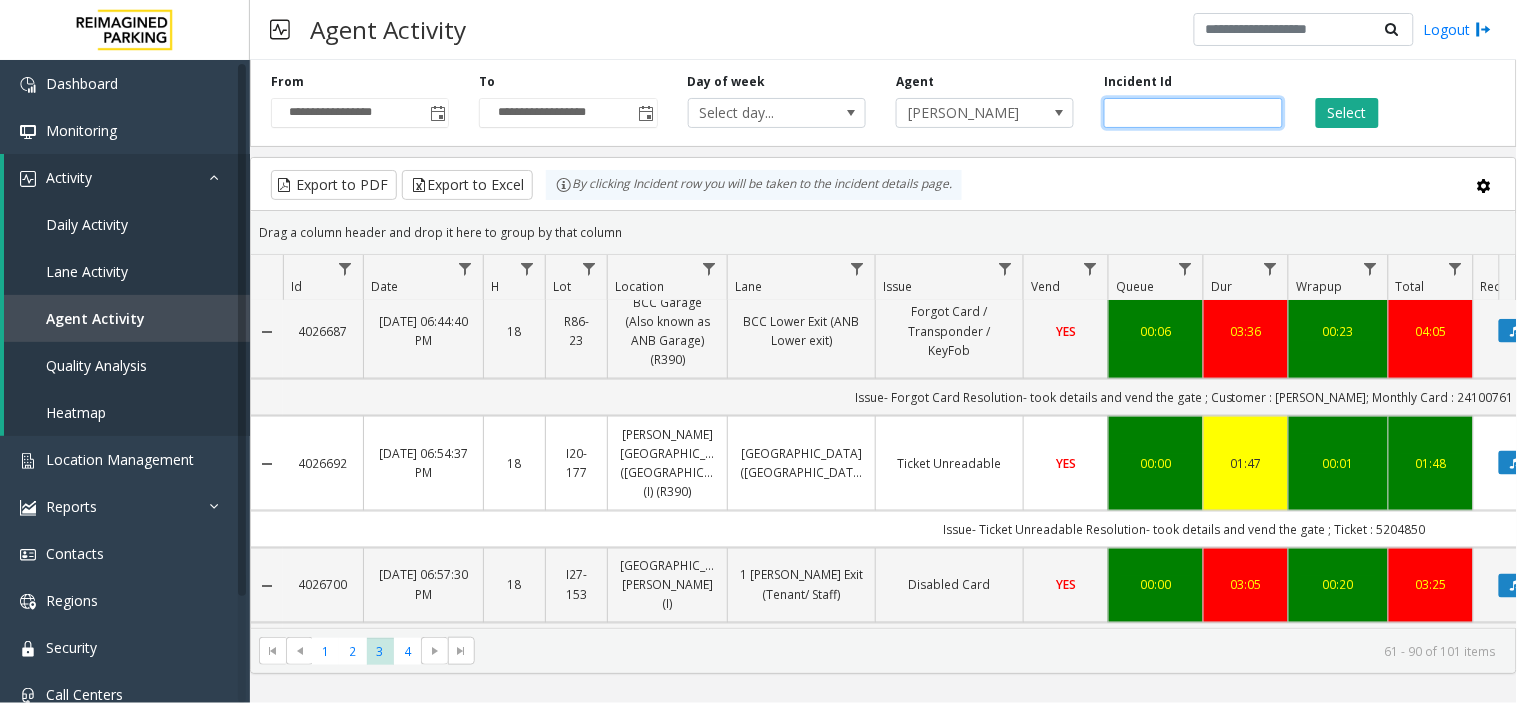 click 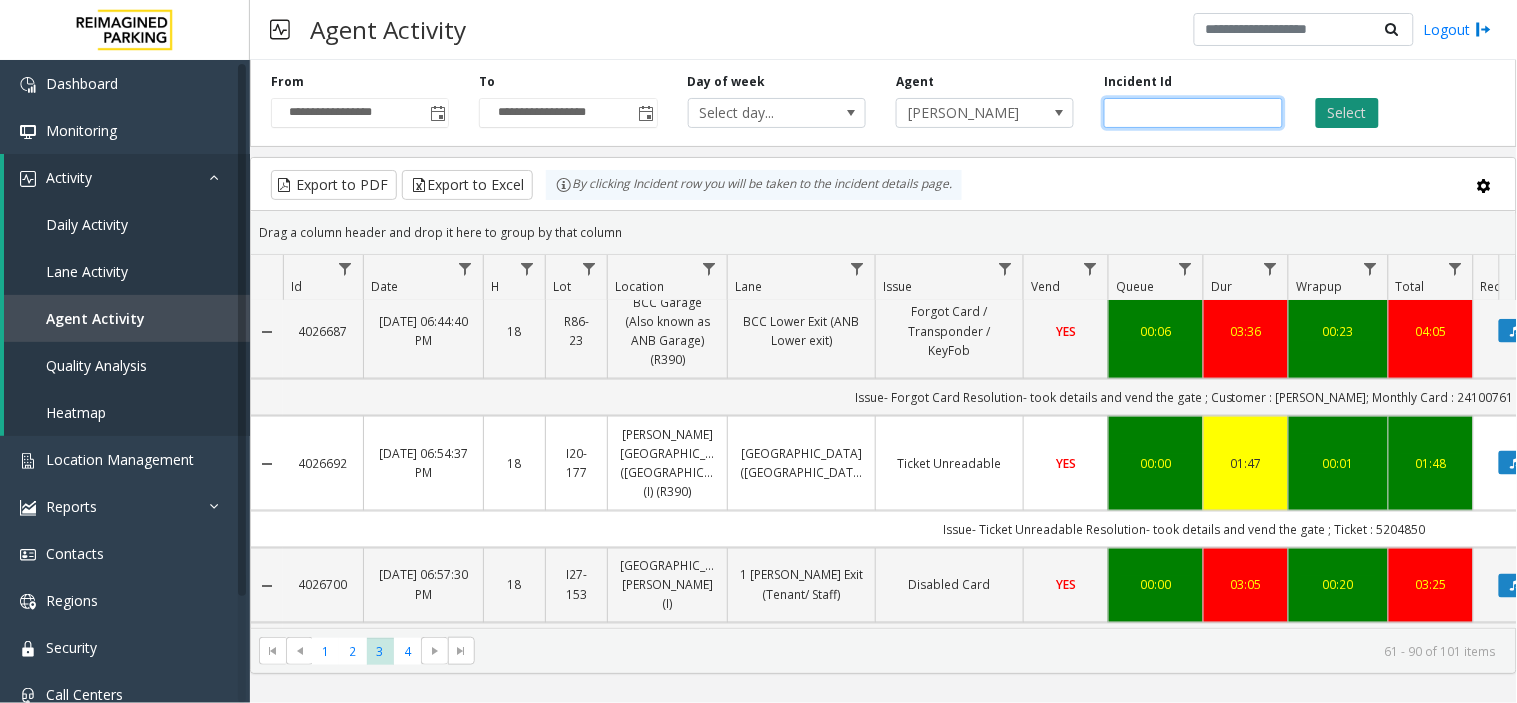 type on "*******" 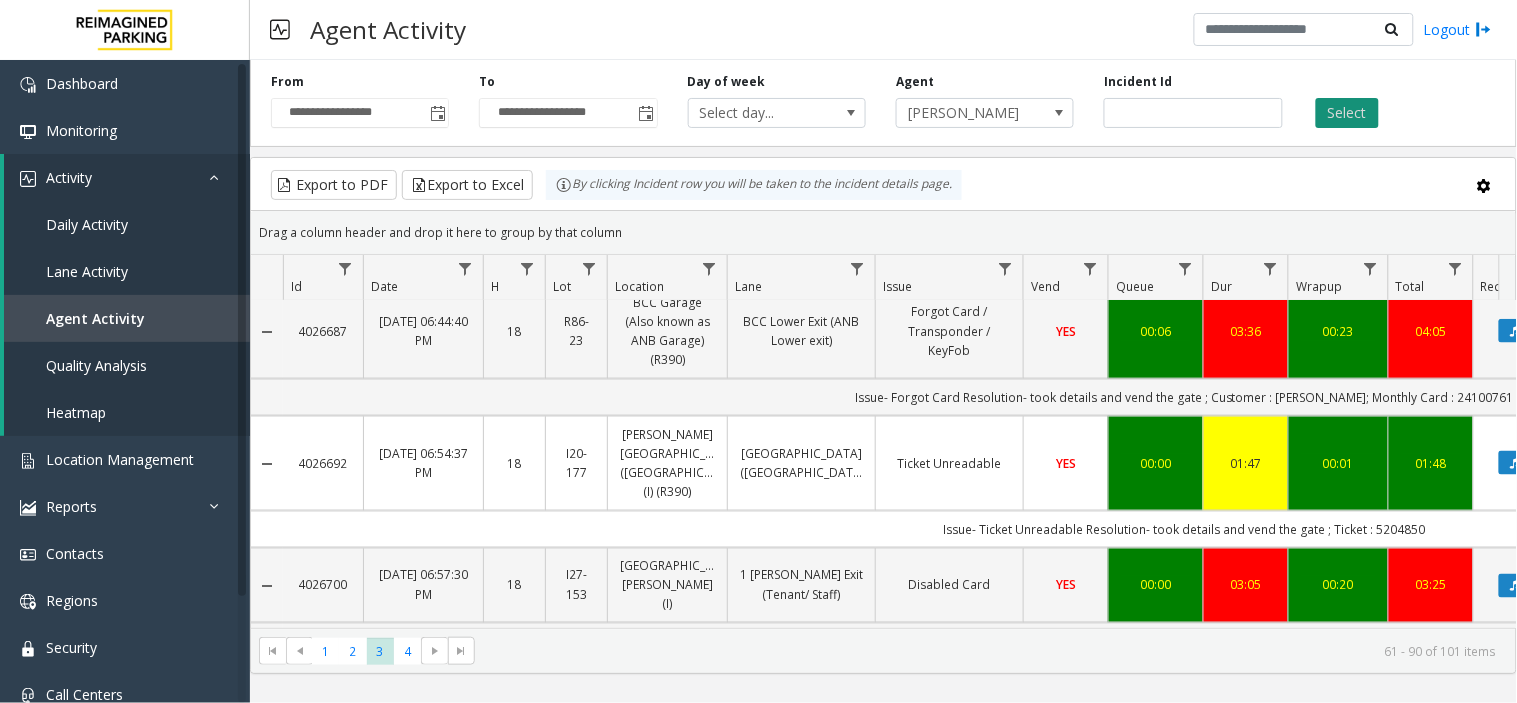 click on "Select" 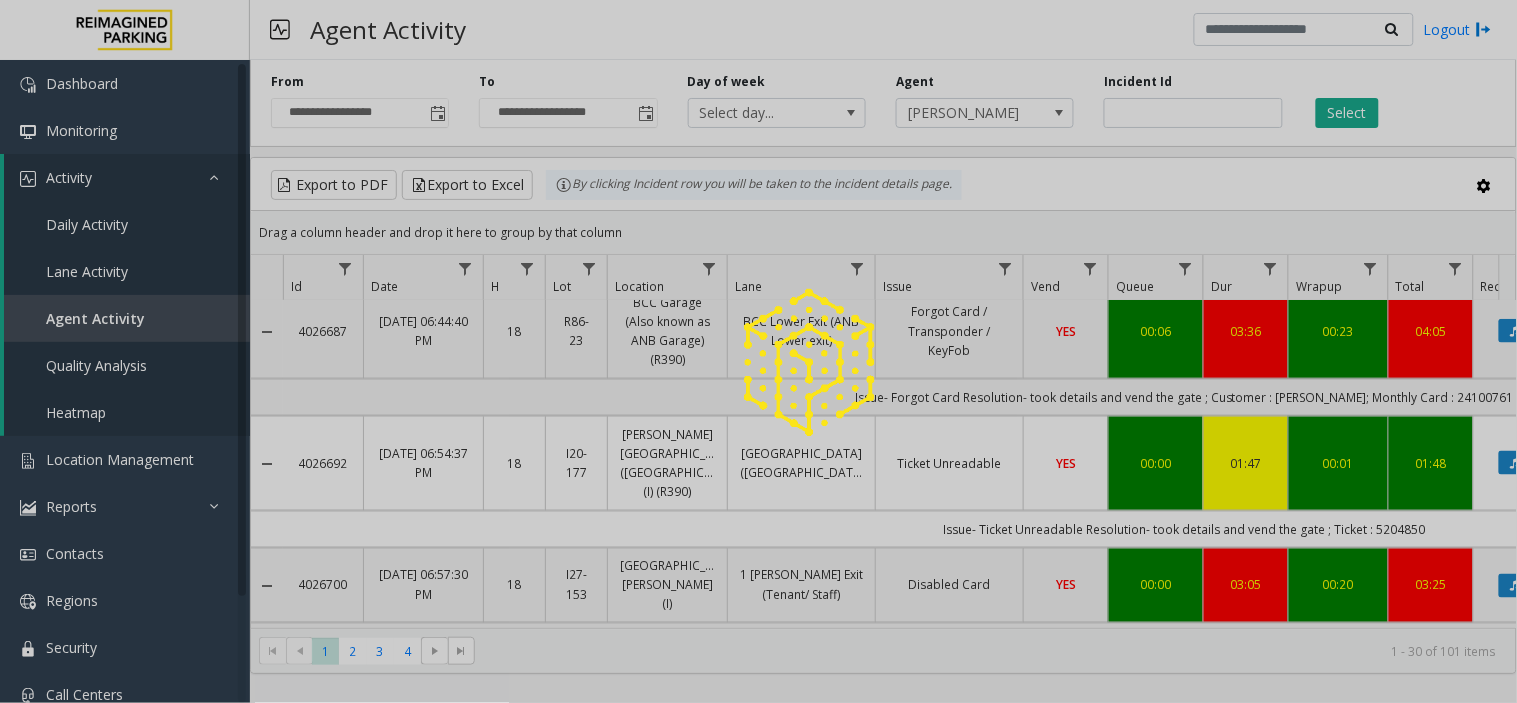 scroll, scrollTop: 0, scrollLeft: 0, axis: both 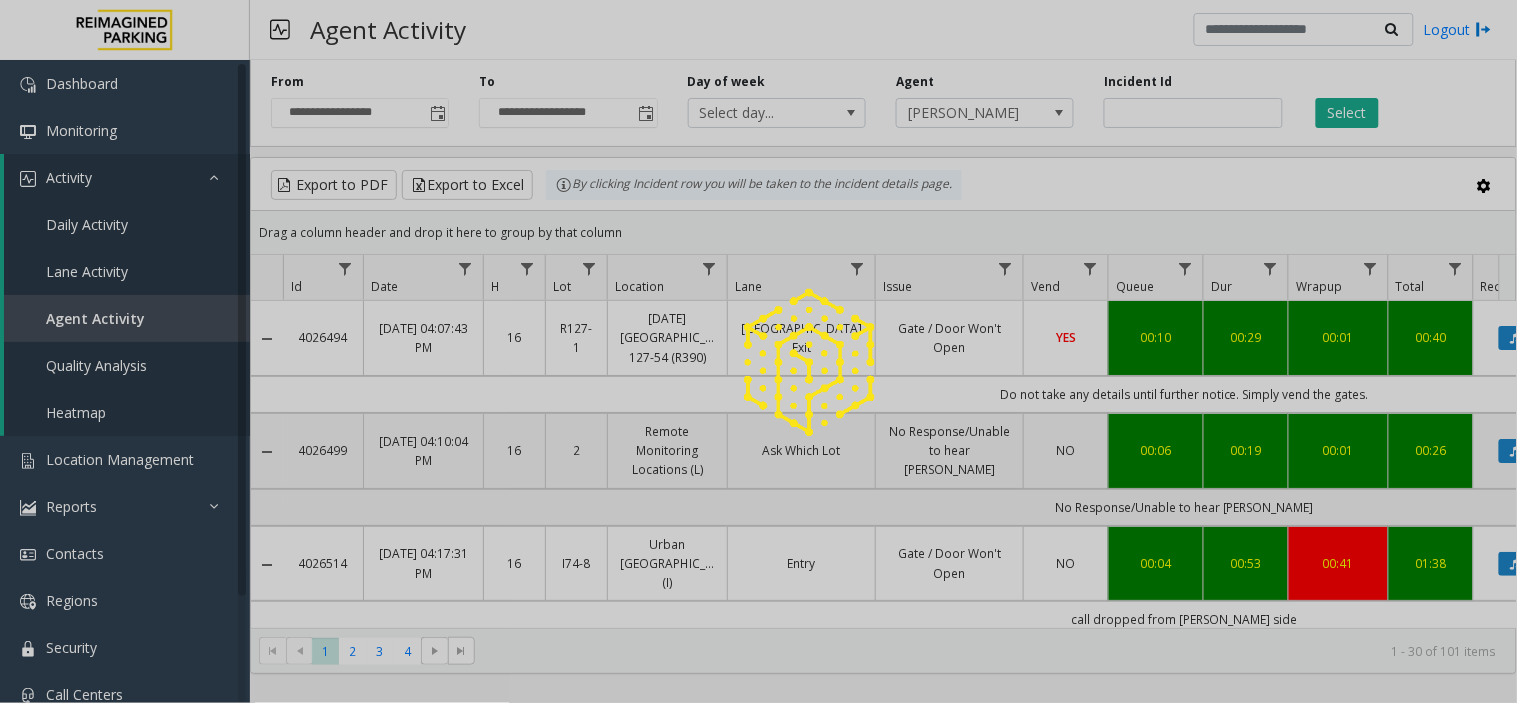 click 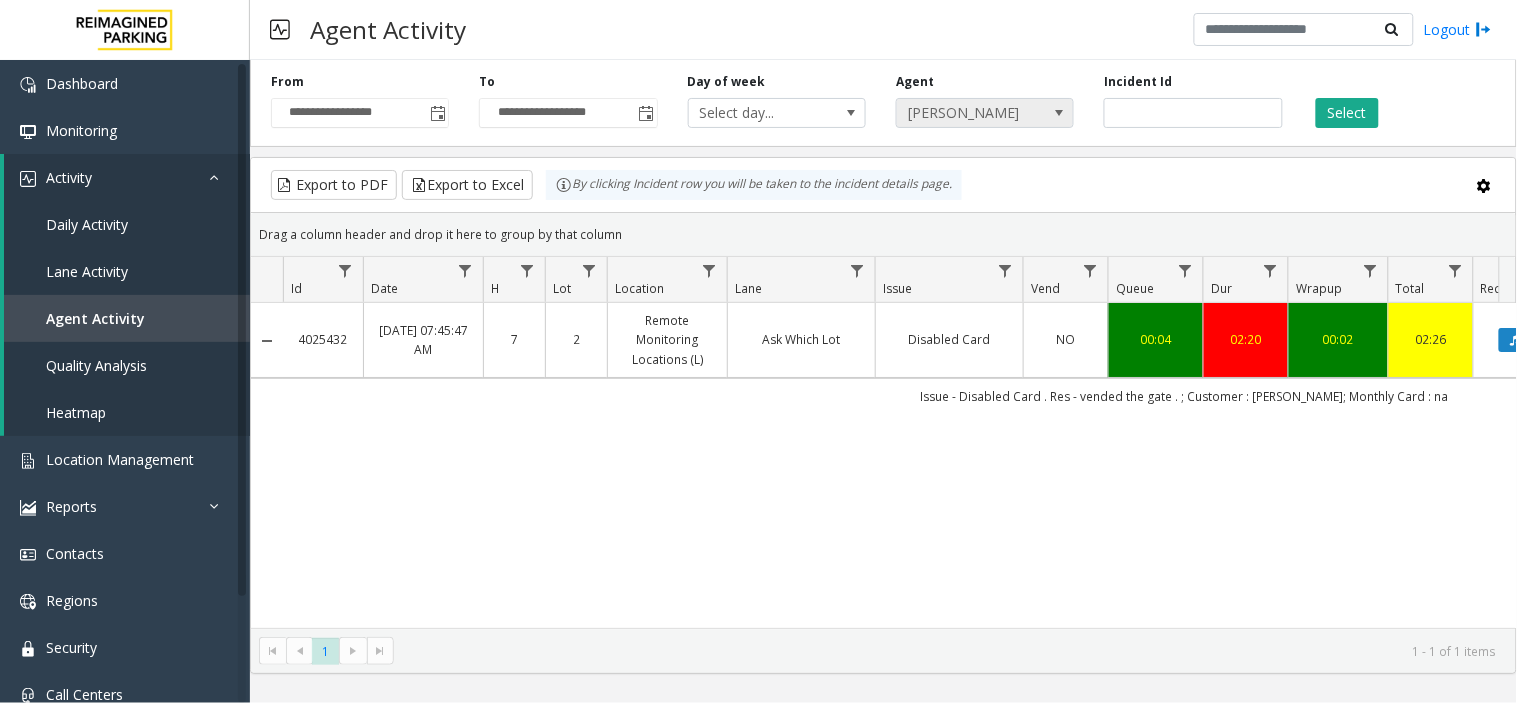 drag, startPoint x: 1028, startPoint y: 115, endPoint x: 1035, endPoint y: 125, distance: 12.206555 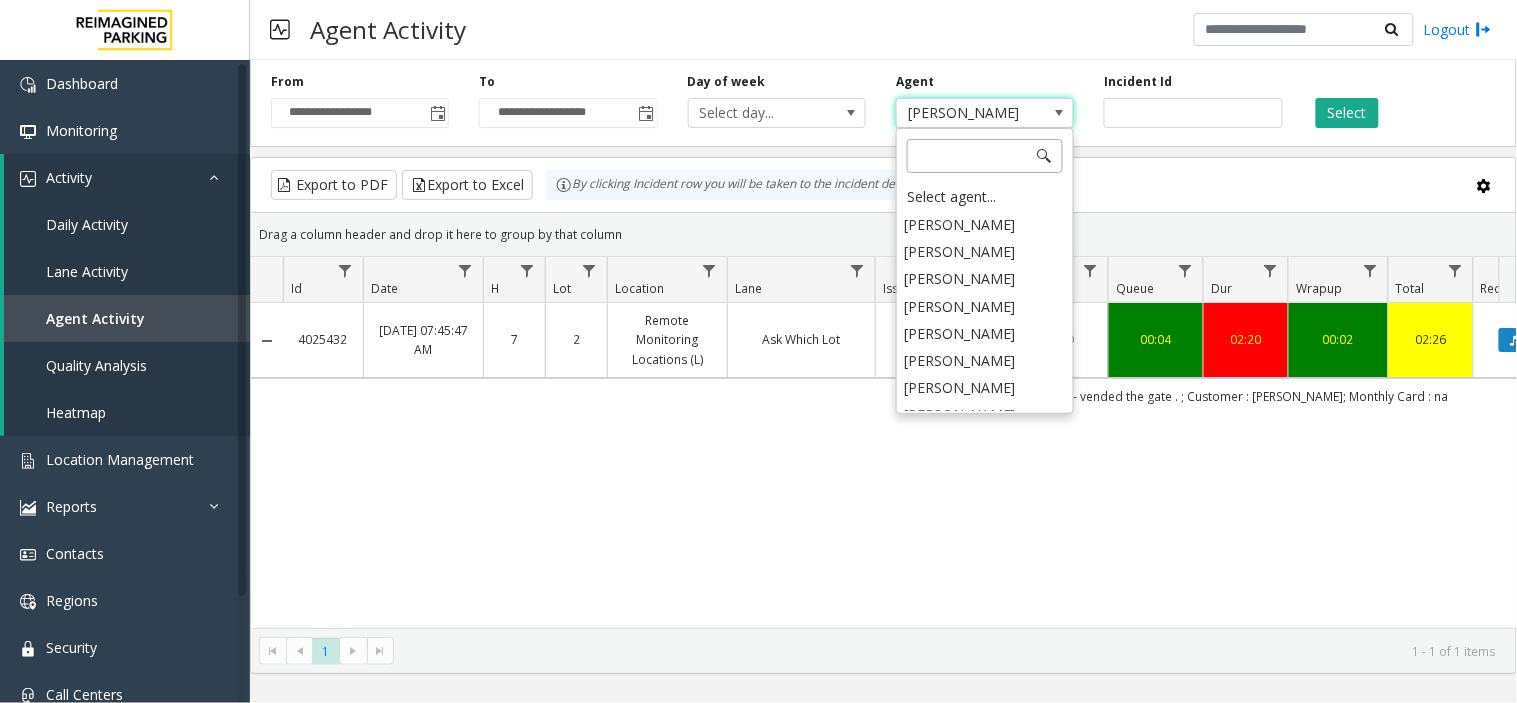 scroll, scrollTop: 9672, scrollLeft: 0, axis: vertical 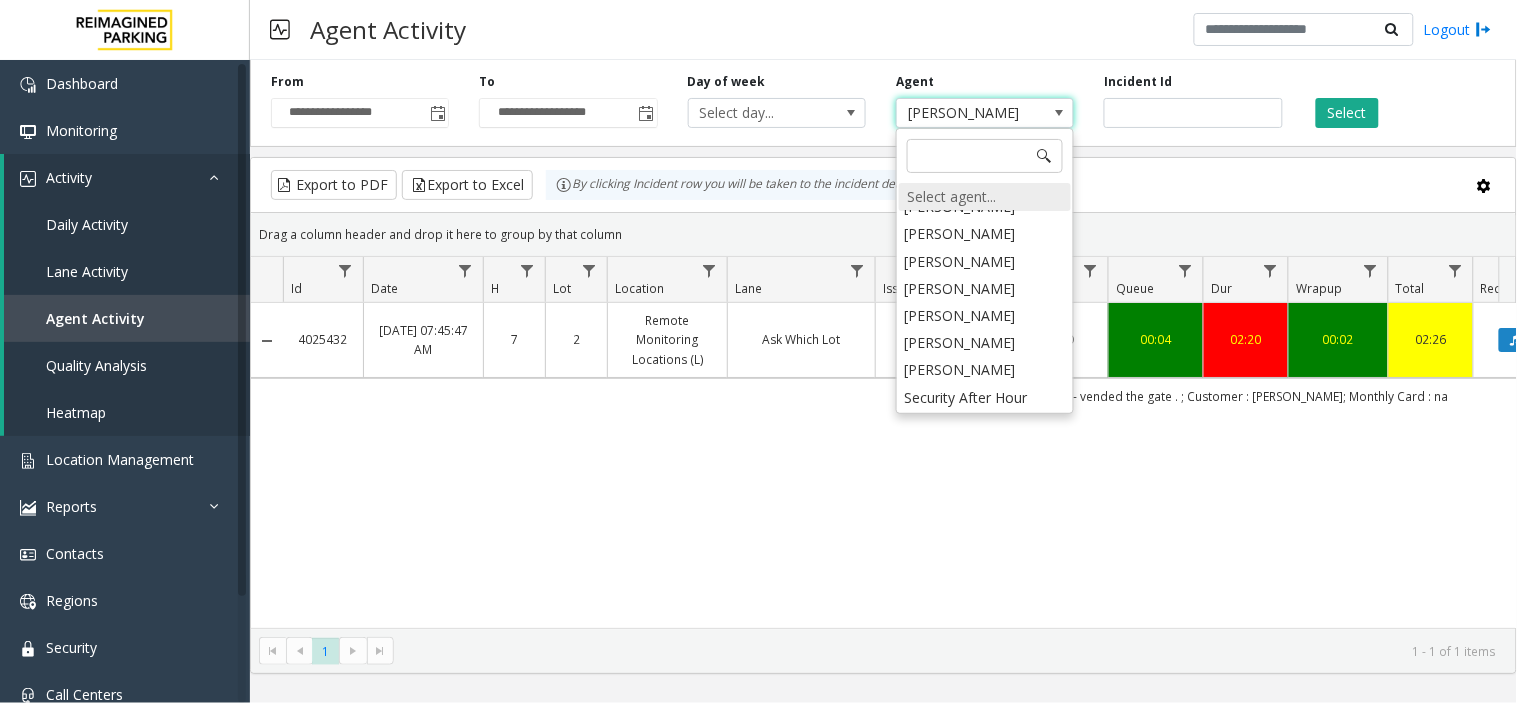 click on "Select agent..." 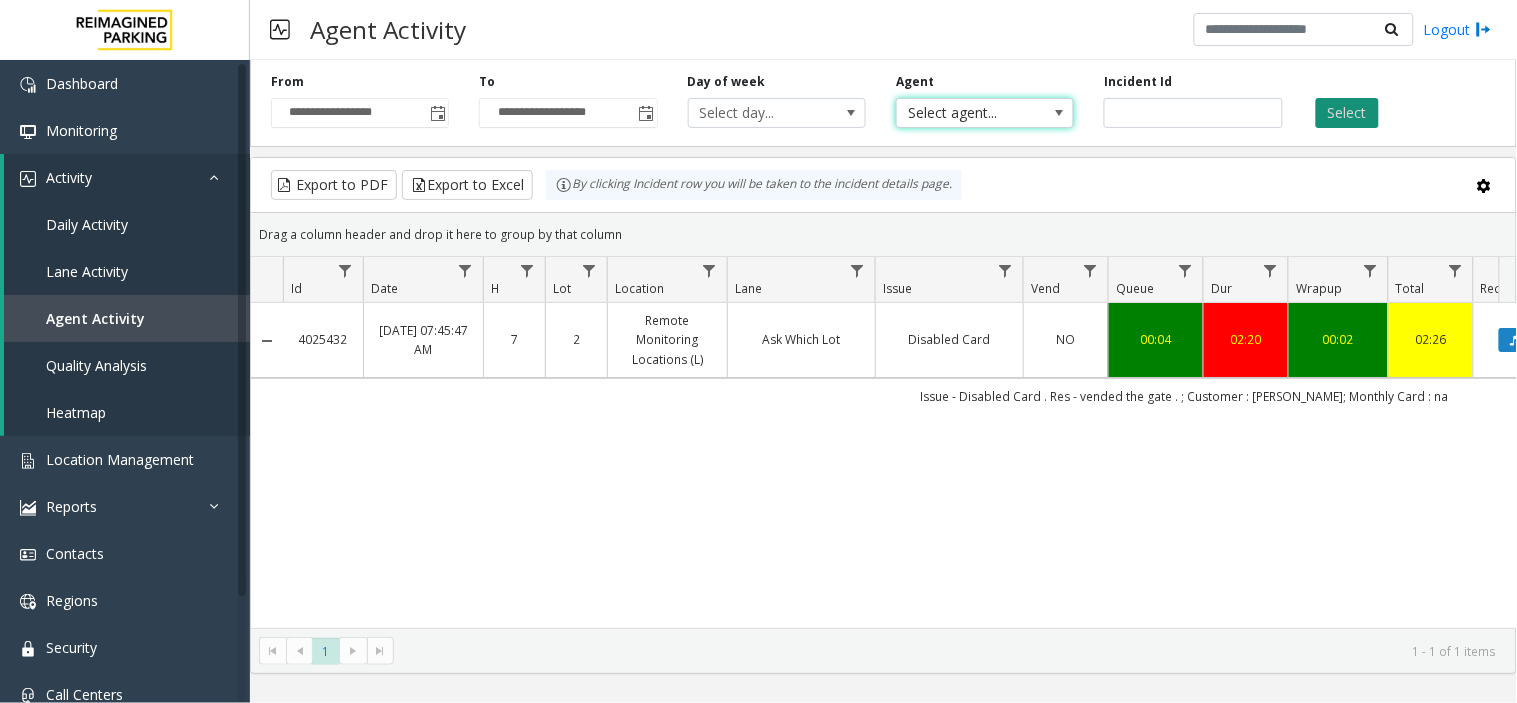 click on "Select" 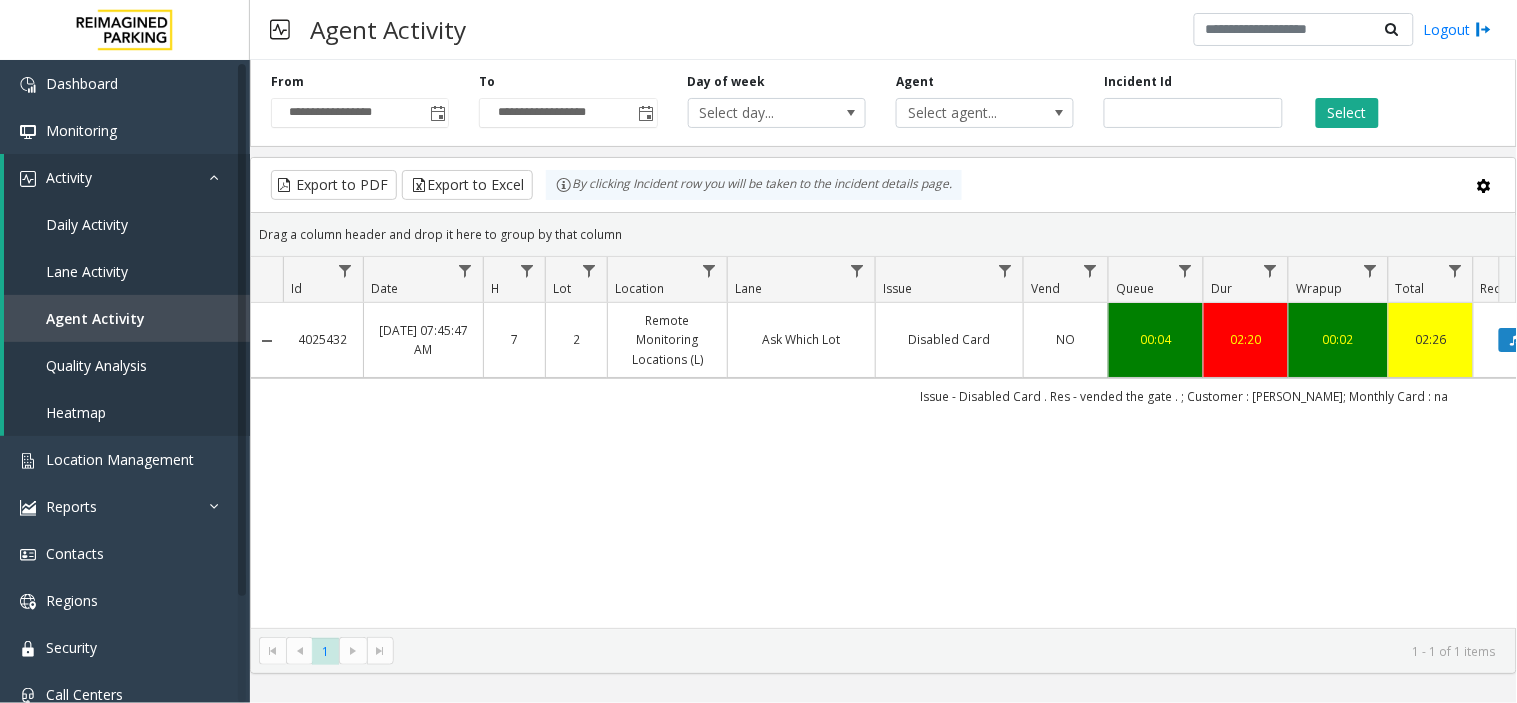 scroll, scrollTop: 0, scrollLeft: 120, axis: horizontal 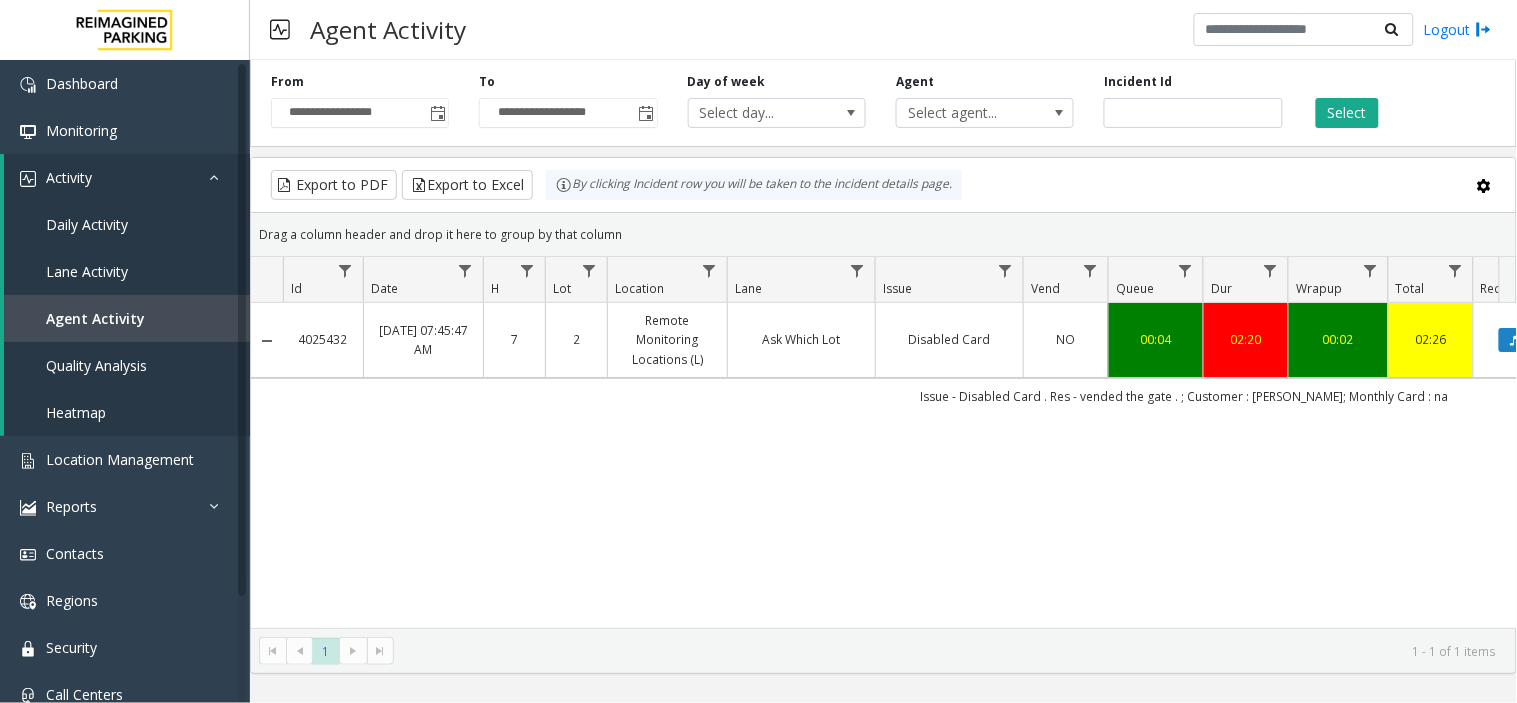 copy on "4025432" 